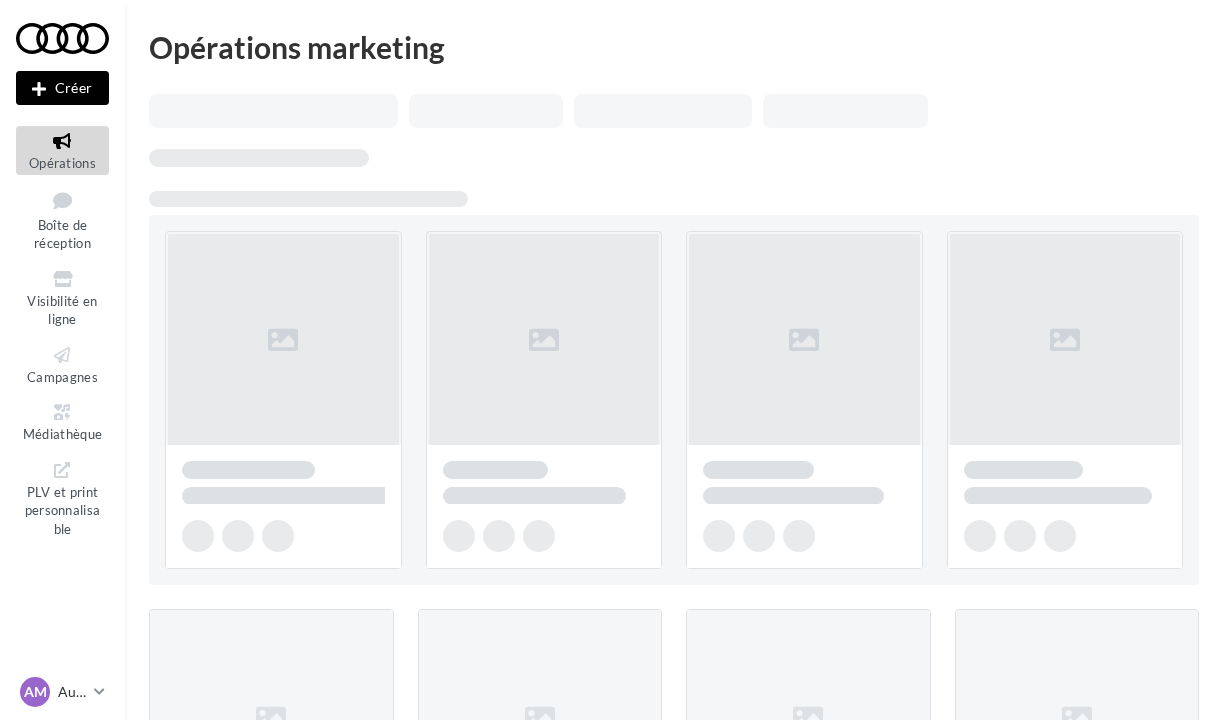 scroll, scrollTop: 0, scrollLeft: 0, axis: both 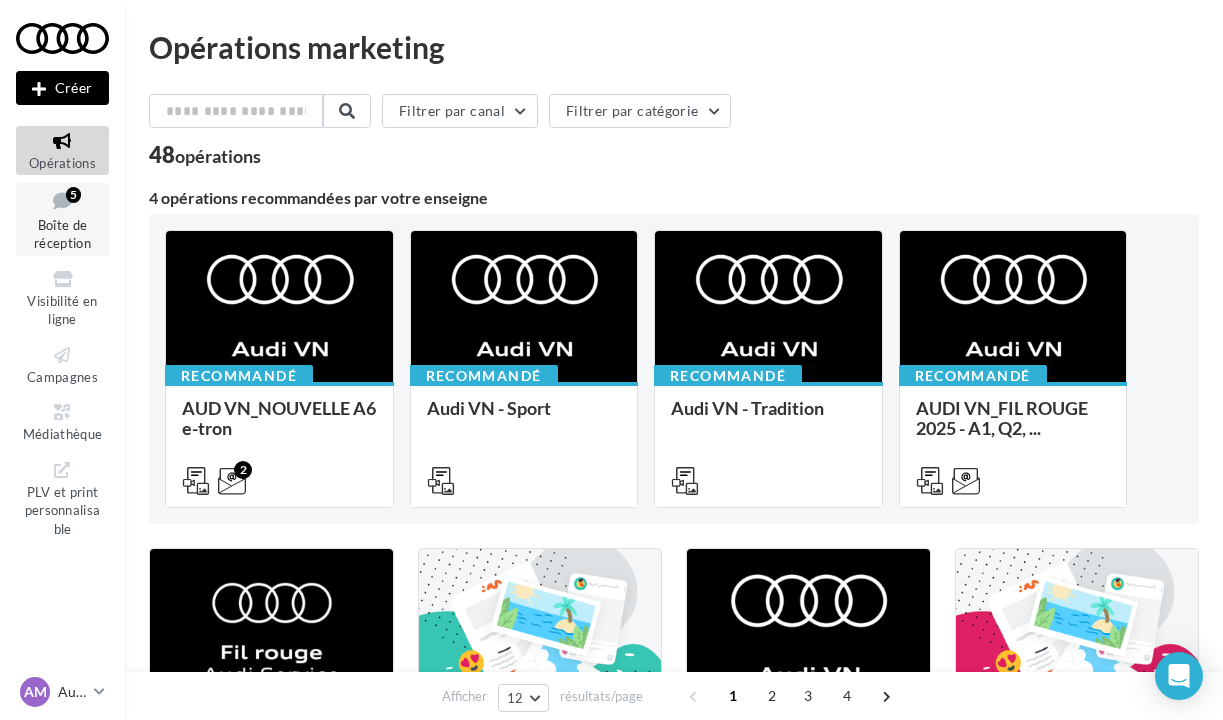 click on "Boîte de réception" at bounding box center (62, 234) 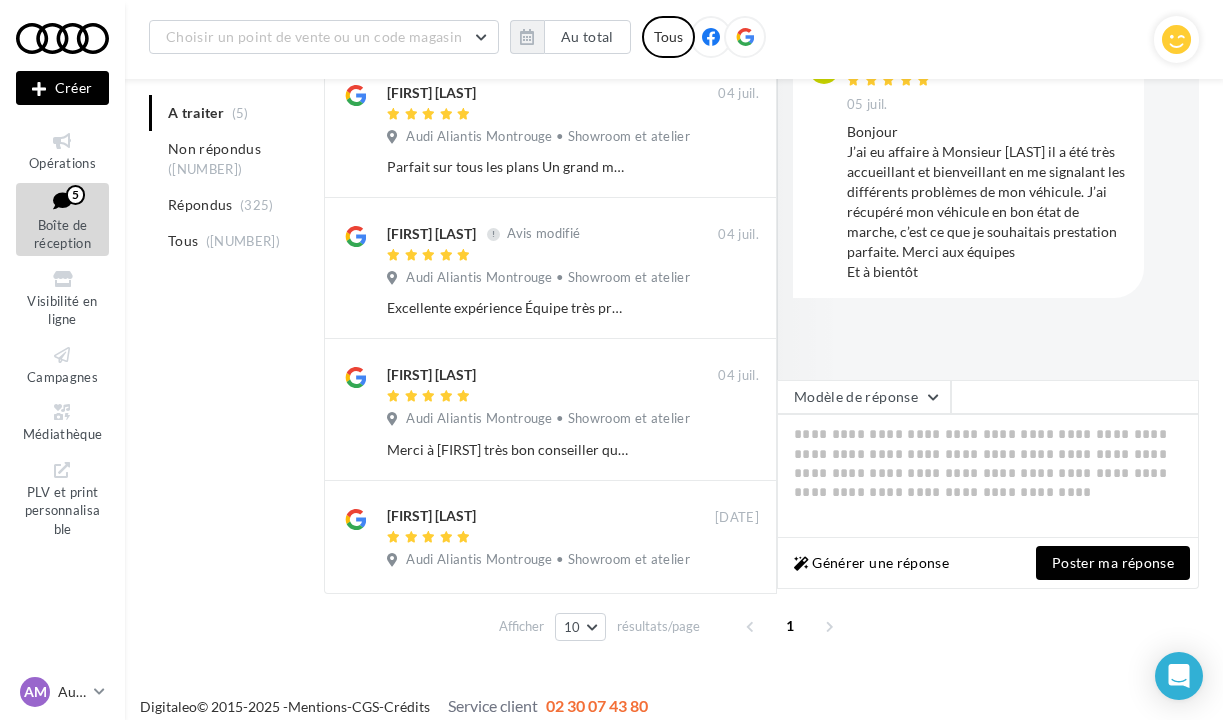 scroll, scrollTop: 418, scrollLeft: 0, axis: vertical 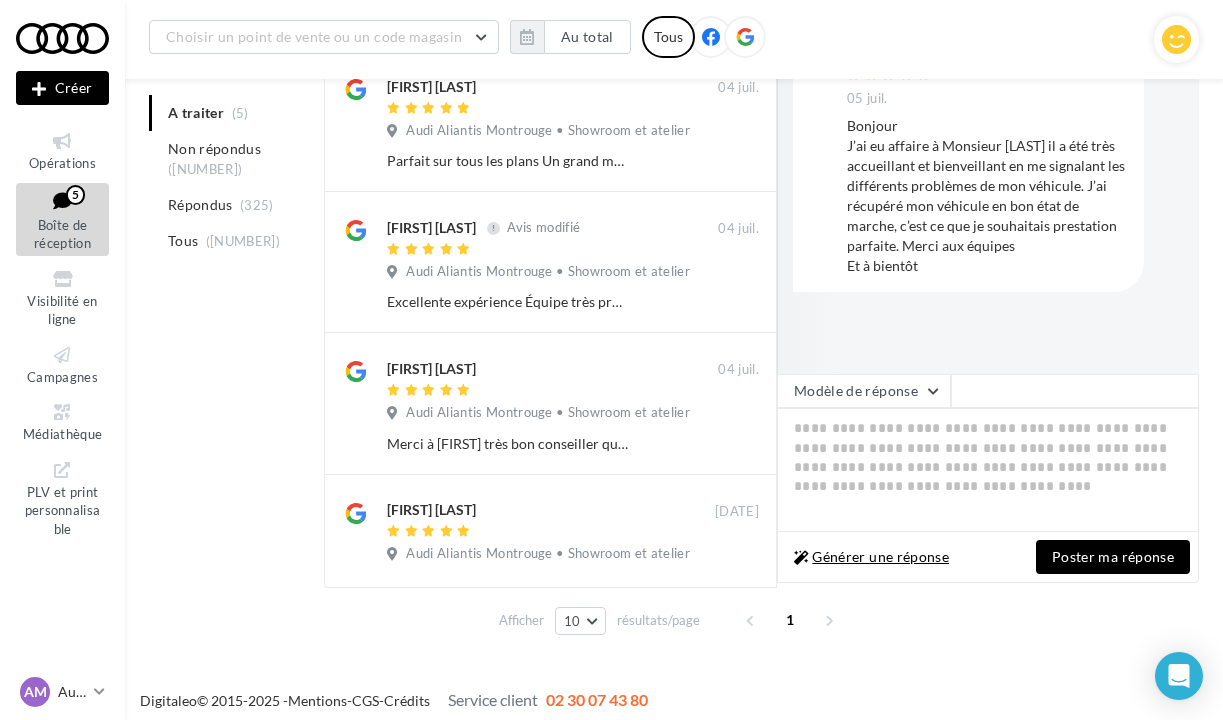 click on "Générer une réponse" at bounding box center (871, 557) 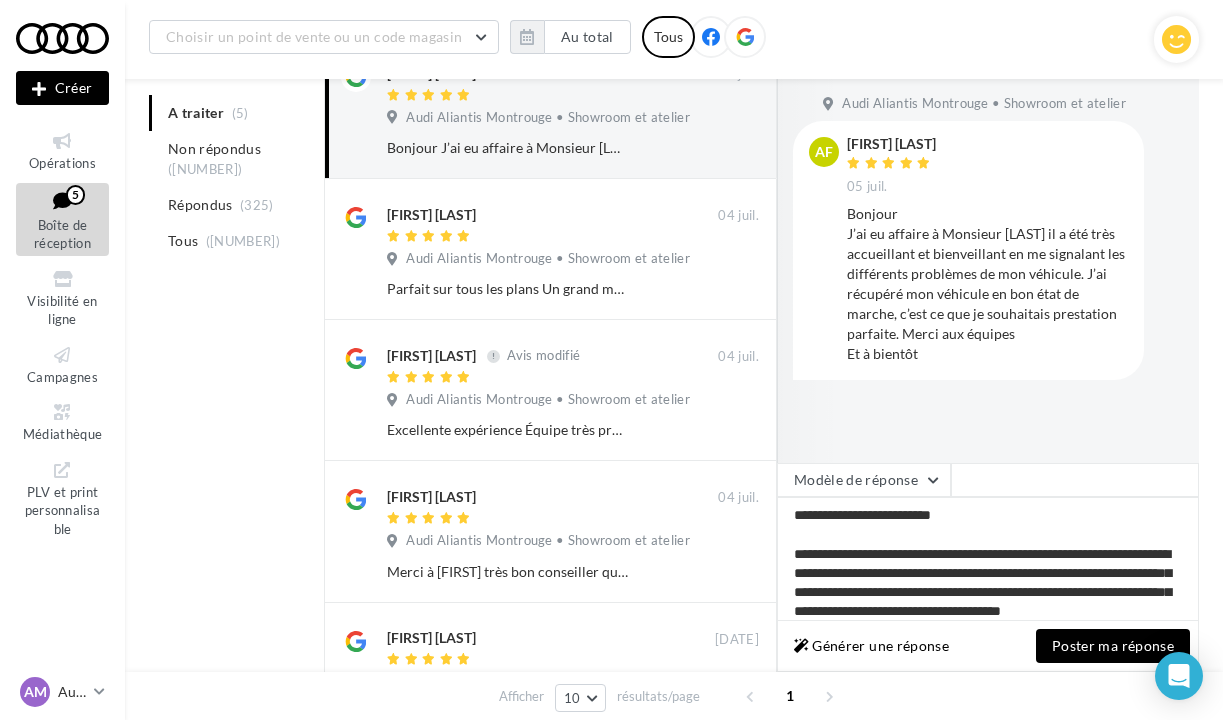 scroll, scrollTop: 283, scrollLeft: 0, axis: vertical 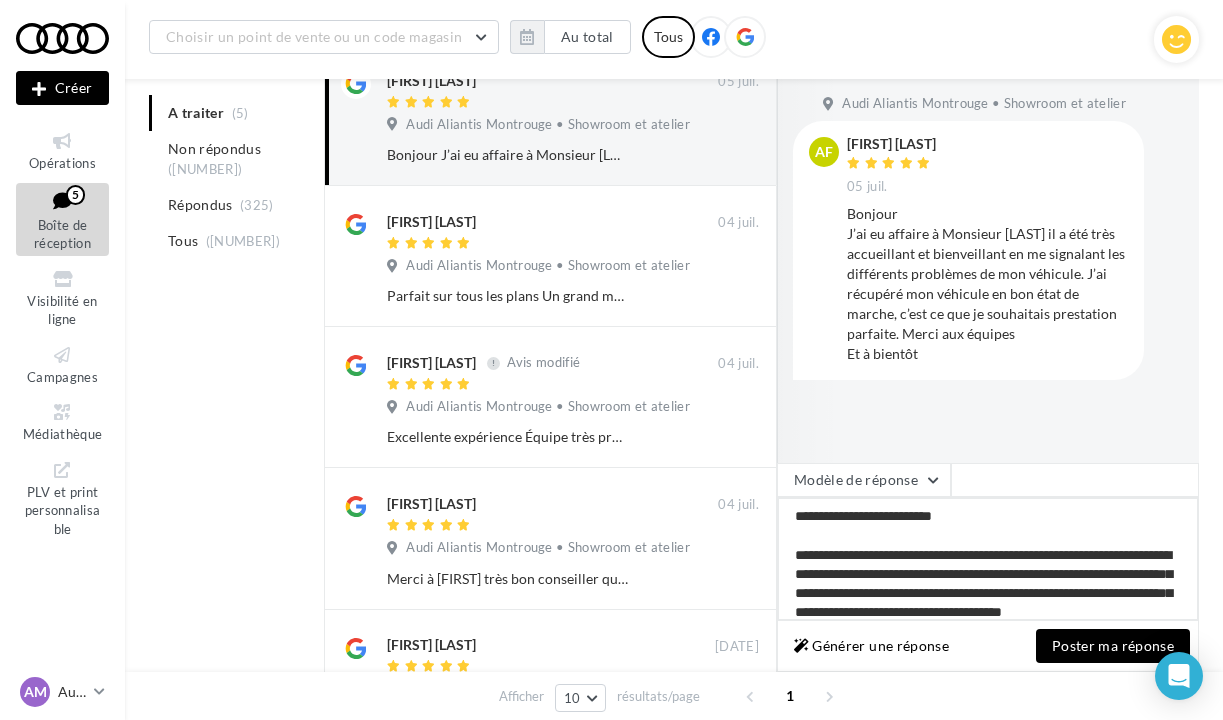 drag, startPoint x: 971, startPoint y: 524, endPoint x: 850, endPoint y: 519, distance: 121.103264 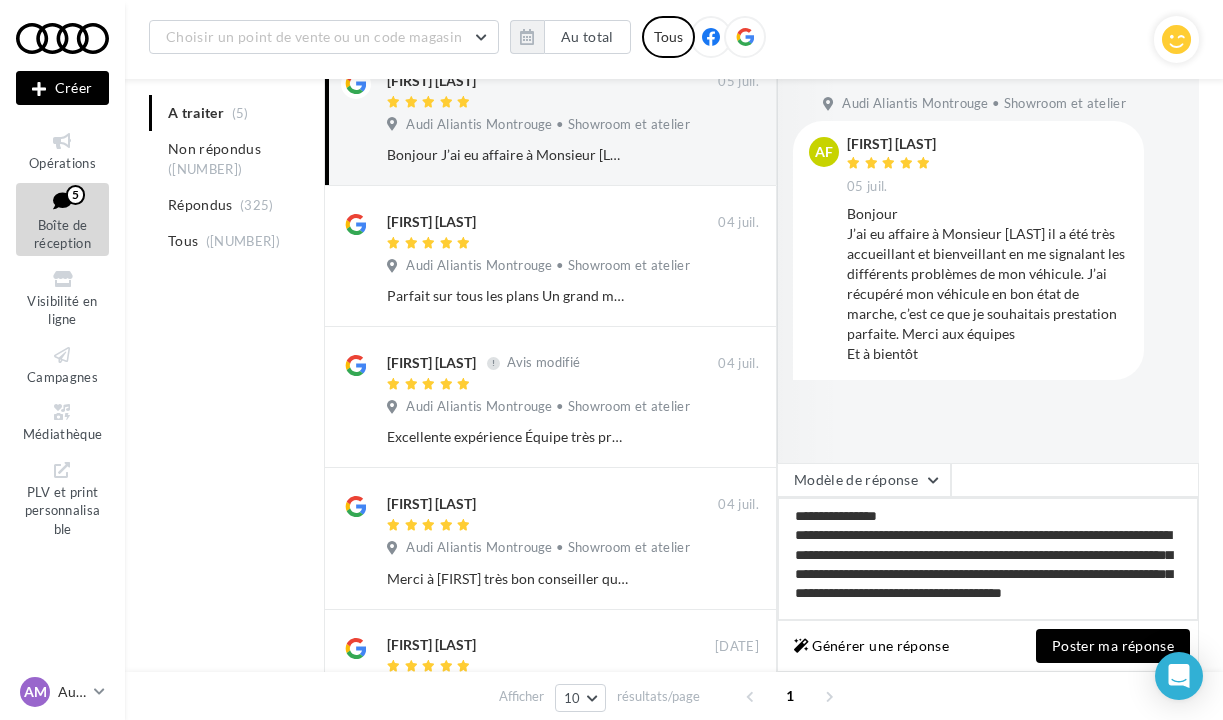 drag, startPoint x: 1018, startPoint y: 556, endPoint x: 850, endPoint y: 597, distance: 172.93062 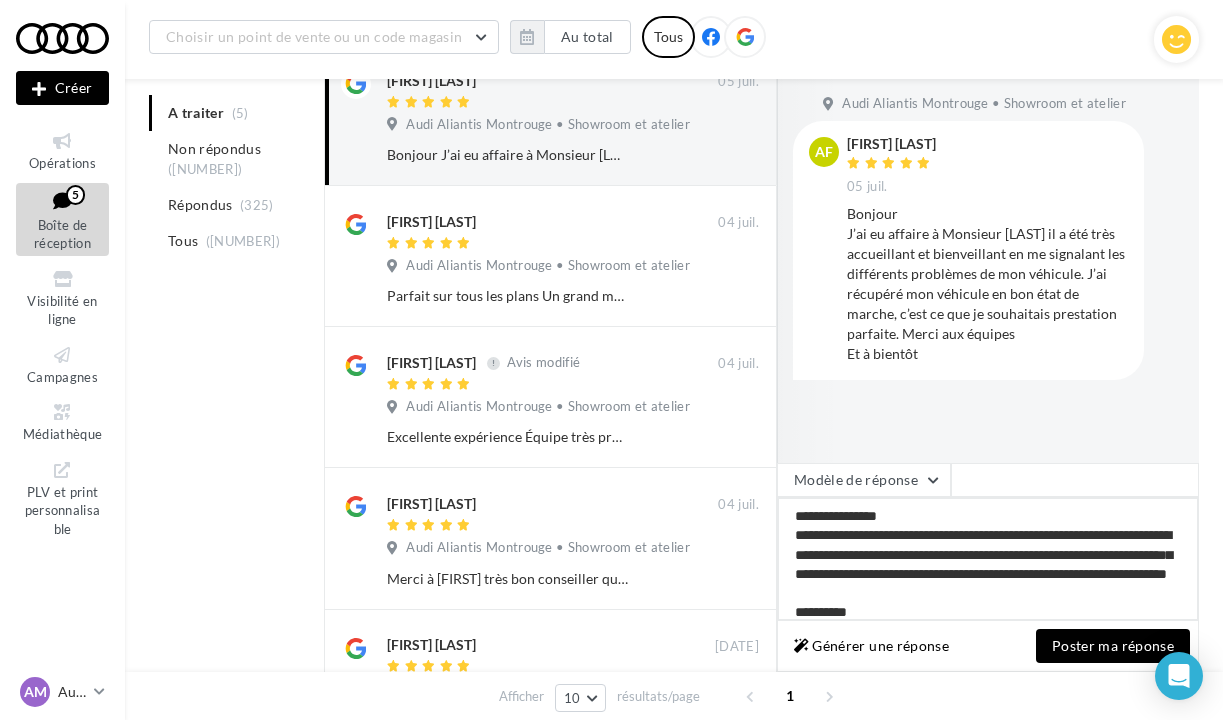 click on "**********" at bounding box center (988, 559) 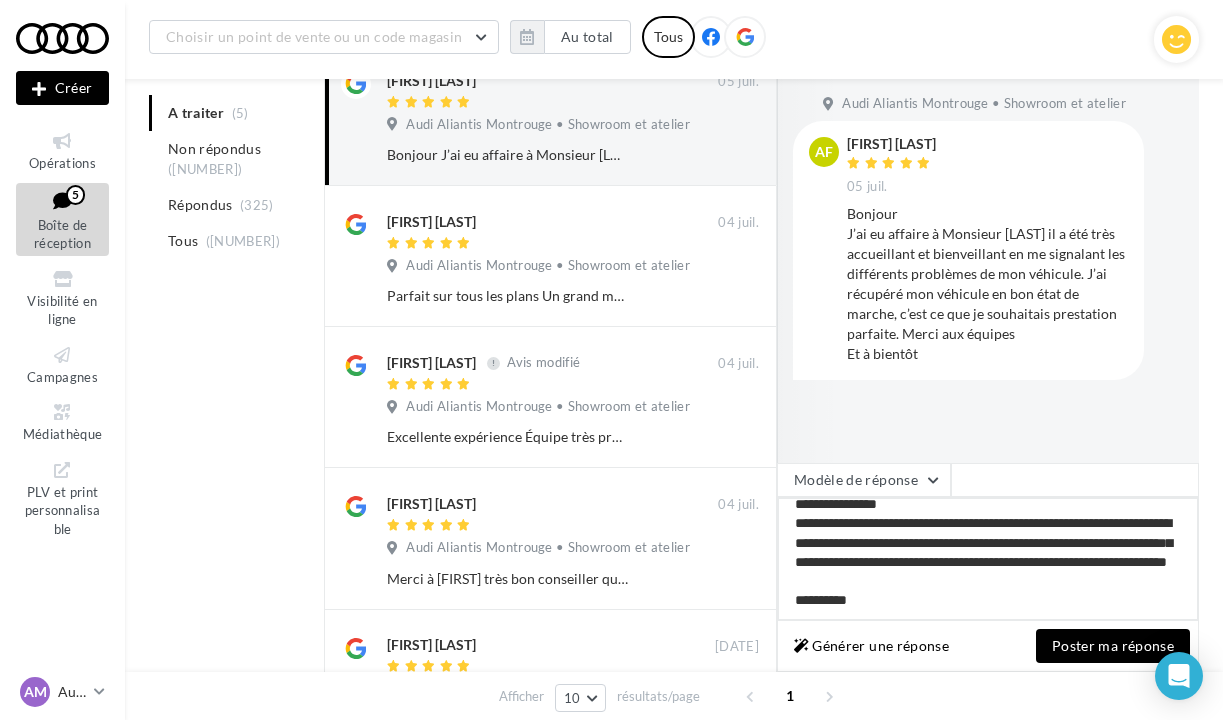 scroll, scrollTop: 29, scrollLeft: 0, axis: vertical 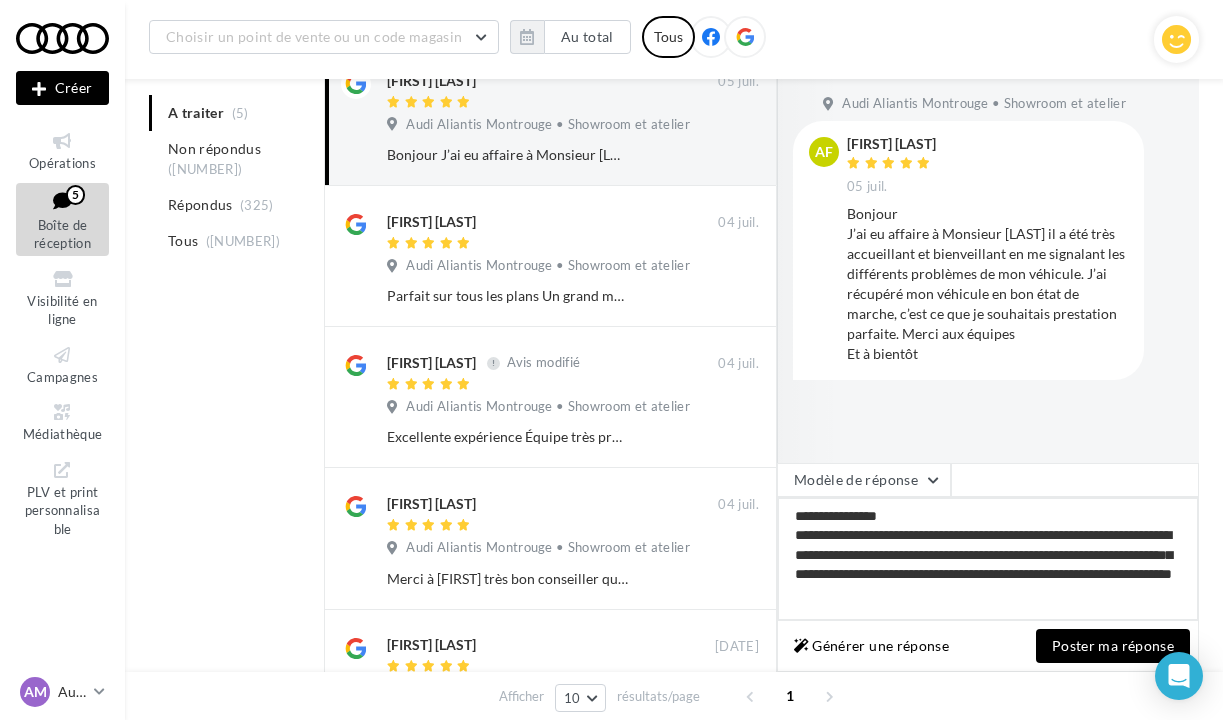 type on "**********" 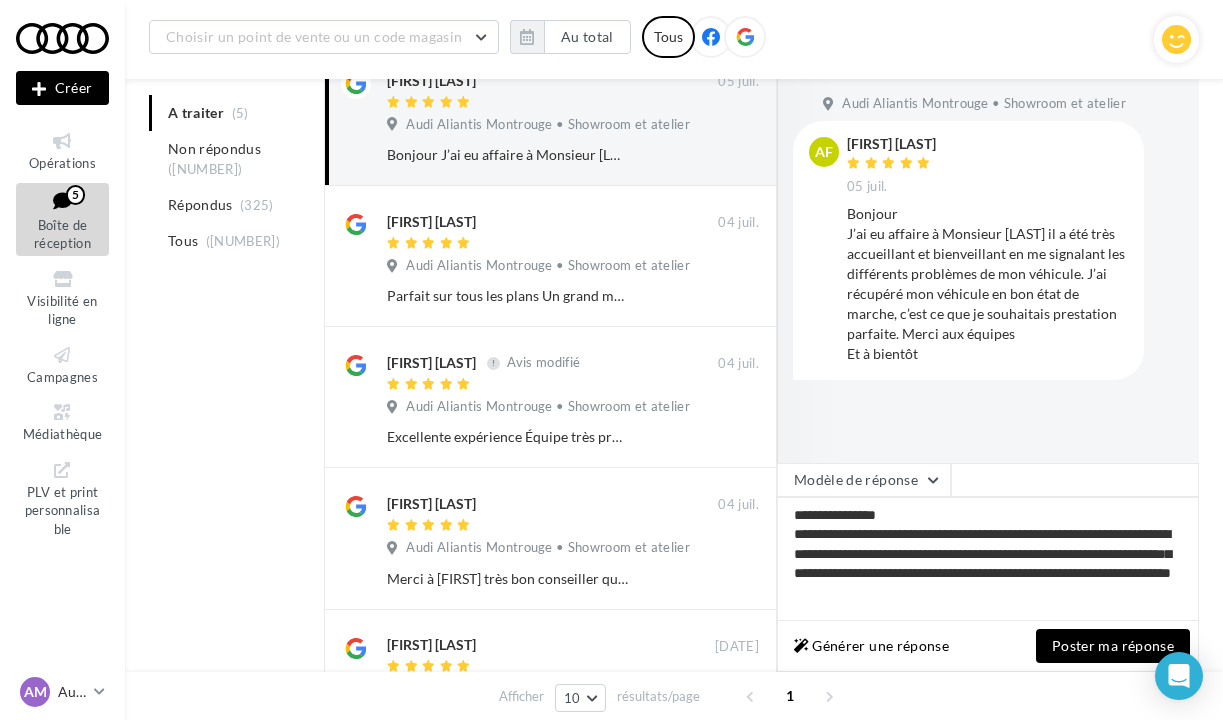 scroll, scrollTop: 8, scrollLeft: 0, axis: vertical 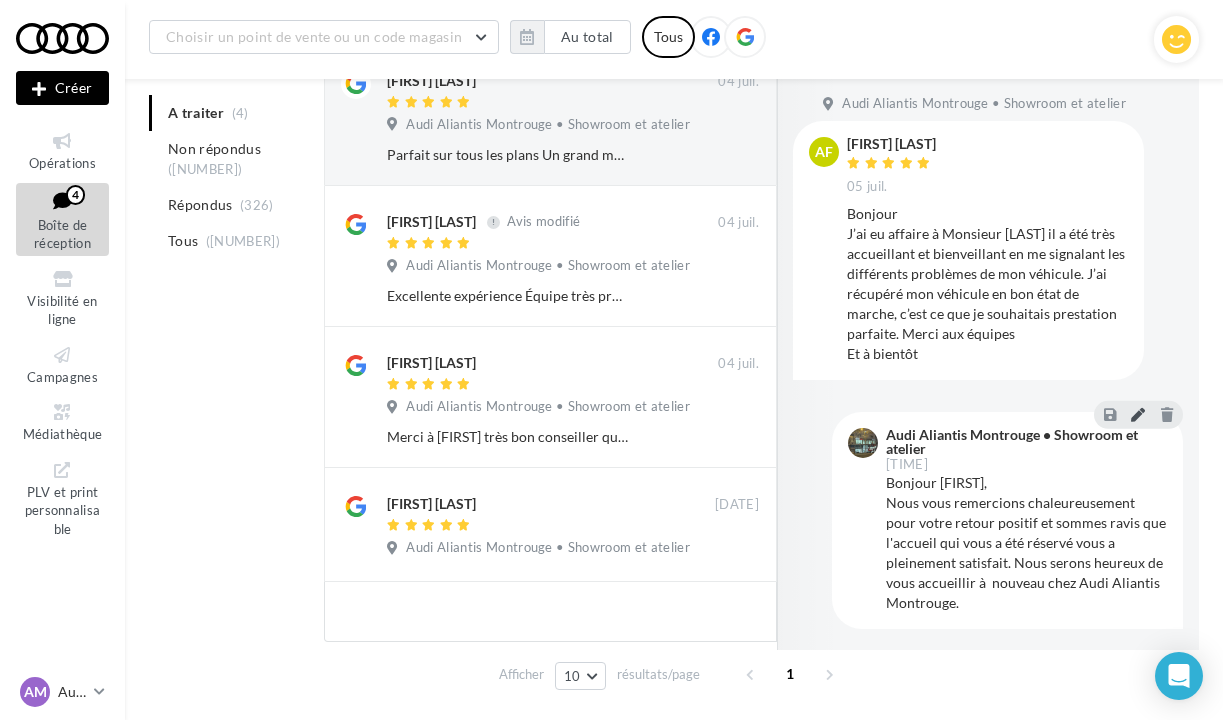 click at bounding box center (1138, 415) 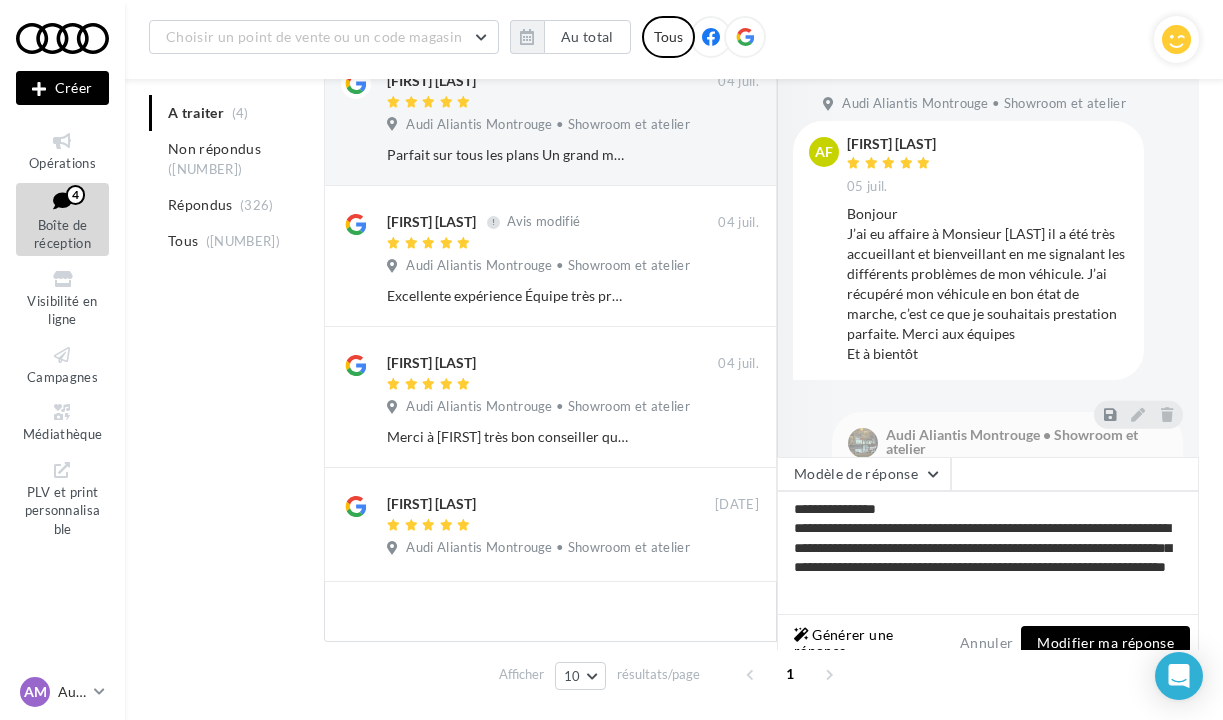 click on "**********" at bounding box center (988, 553) 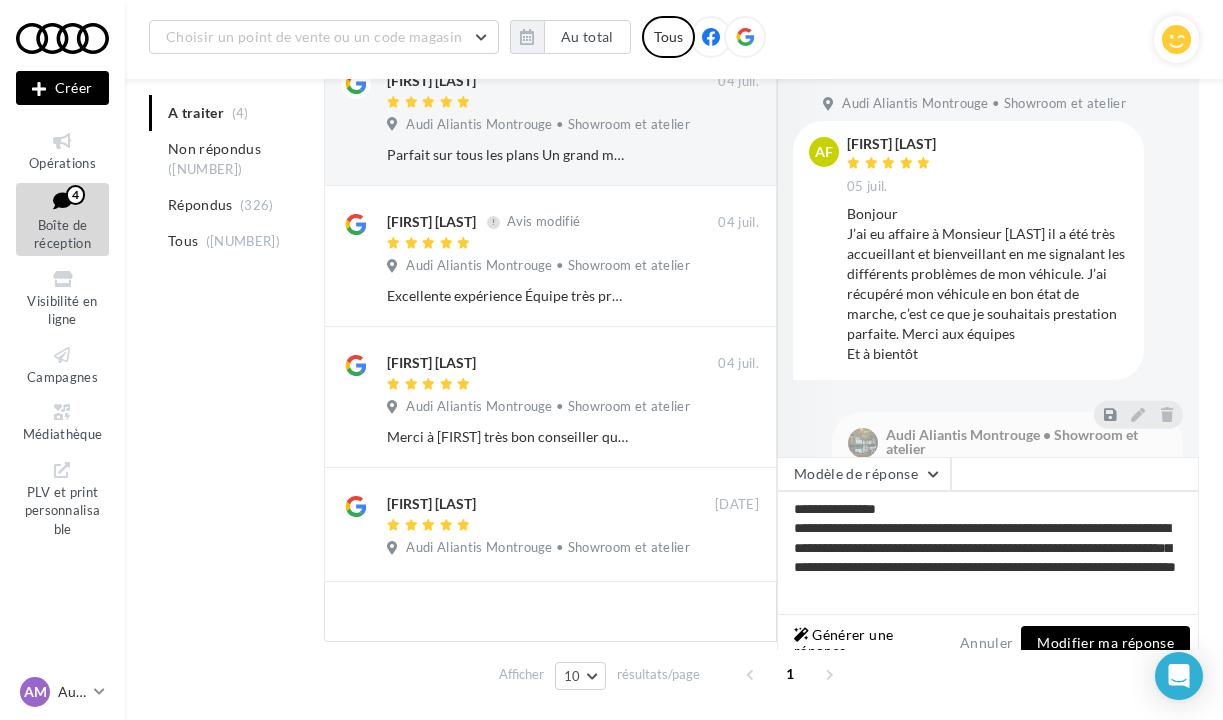 type on "**********" 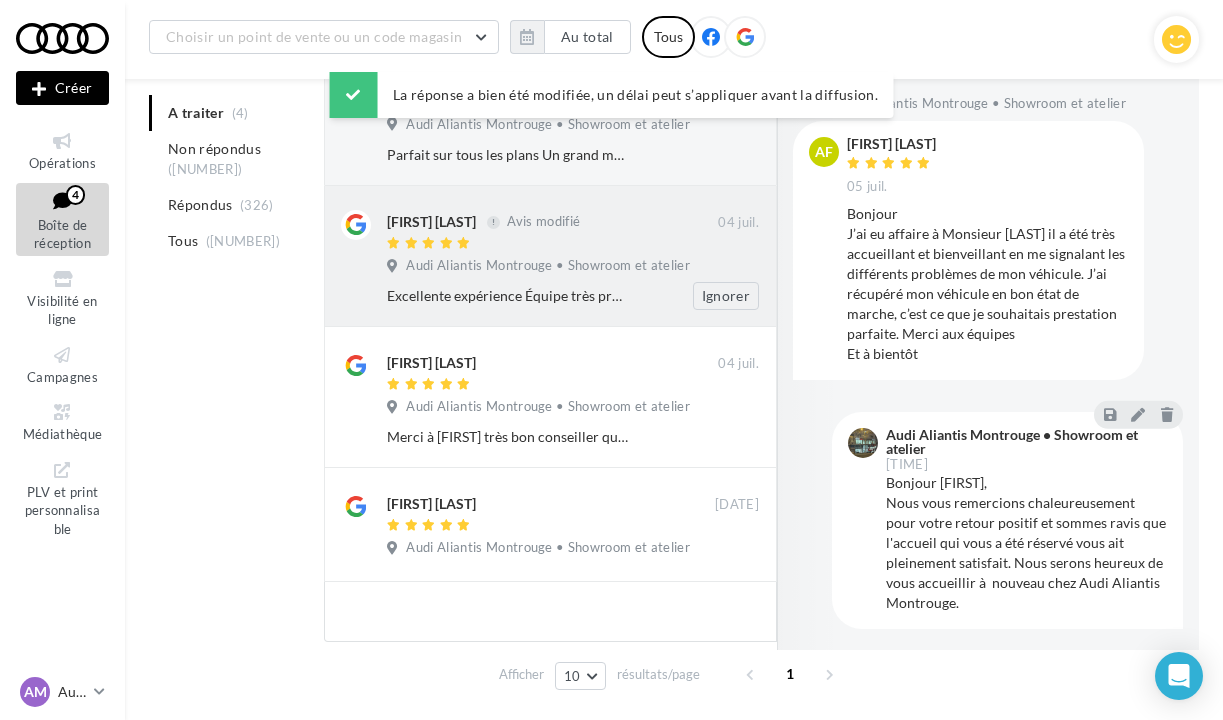 click on "Excellente expérience
Équipe très professionnelle,disponible et très accueillante
Une mention particulière à [FIRST] qui nous a suivi de la commande jusqu’à la livraison de notre véhicule
Merci à vous tous" at bounding box center (508, 296) 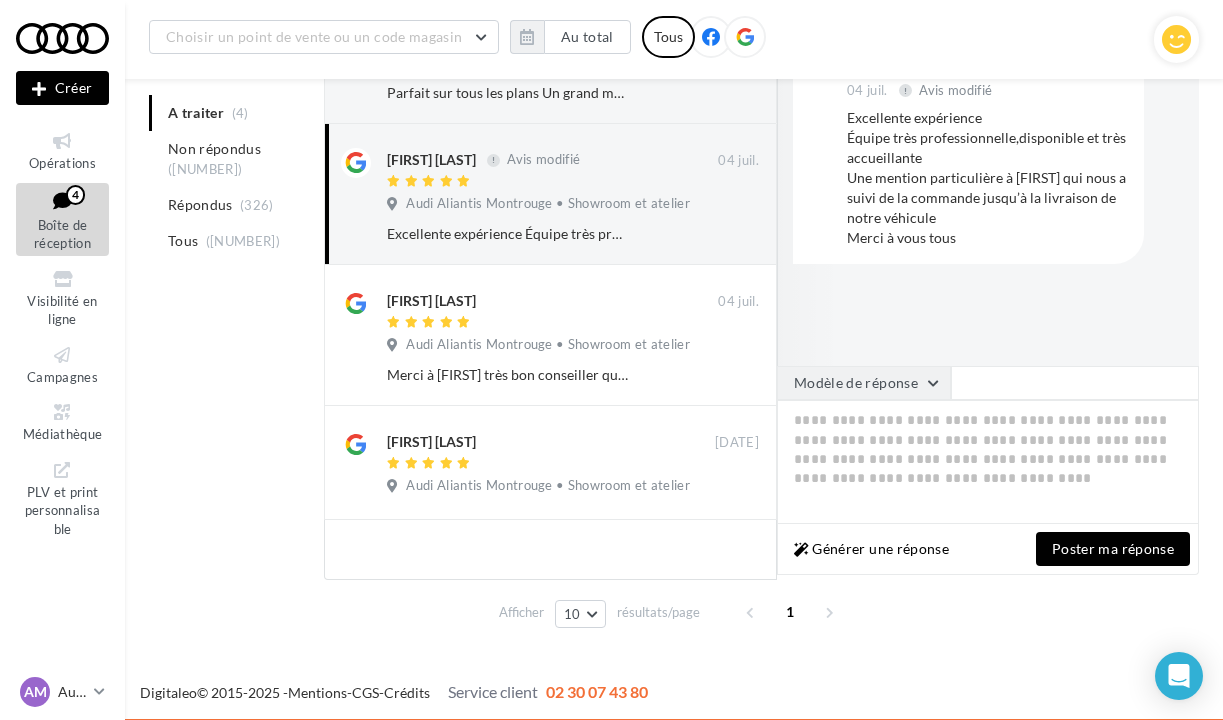 scroll, scrollTop: 344, scrollLeft: 0, axis: vertical 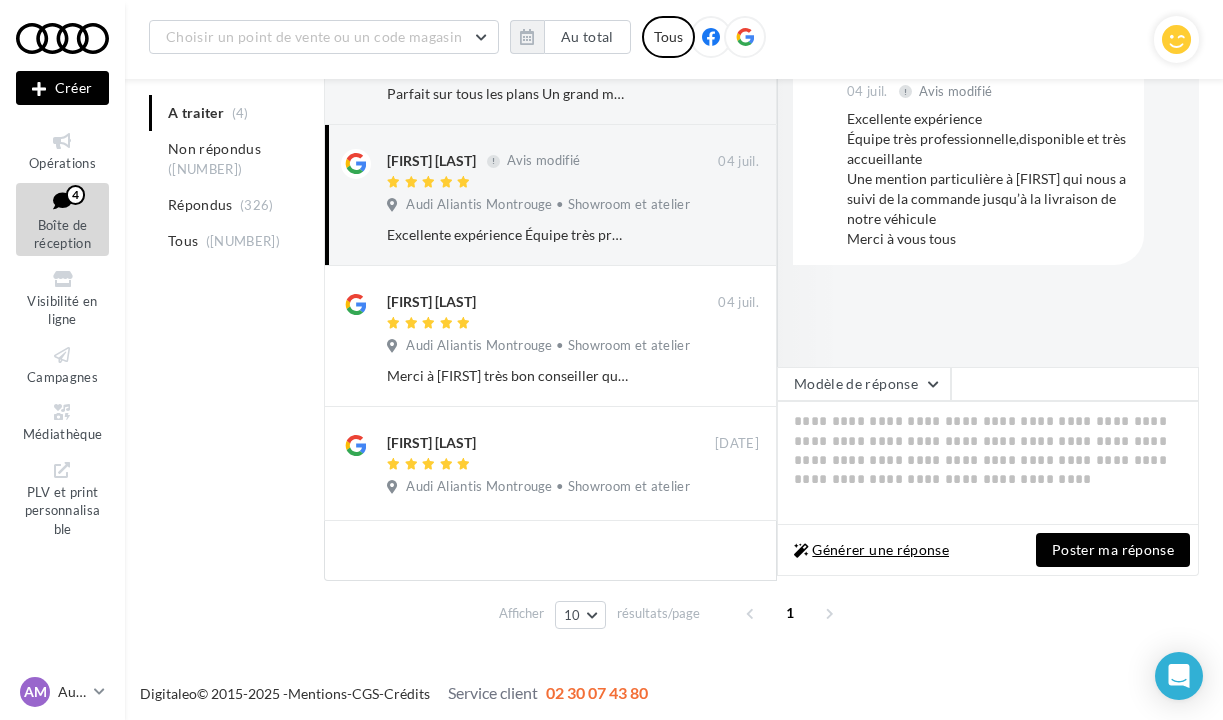 click on "Générer une réponse" at bounding box center (871, 550) 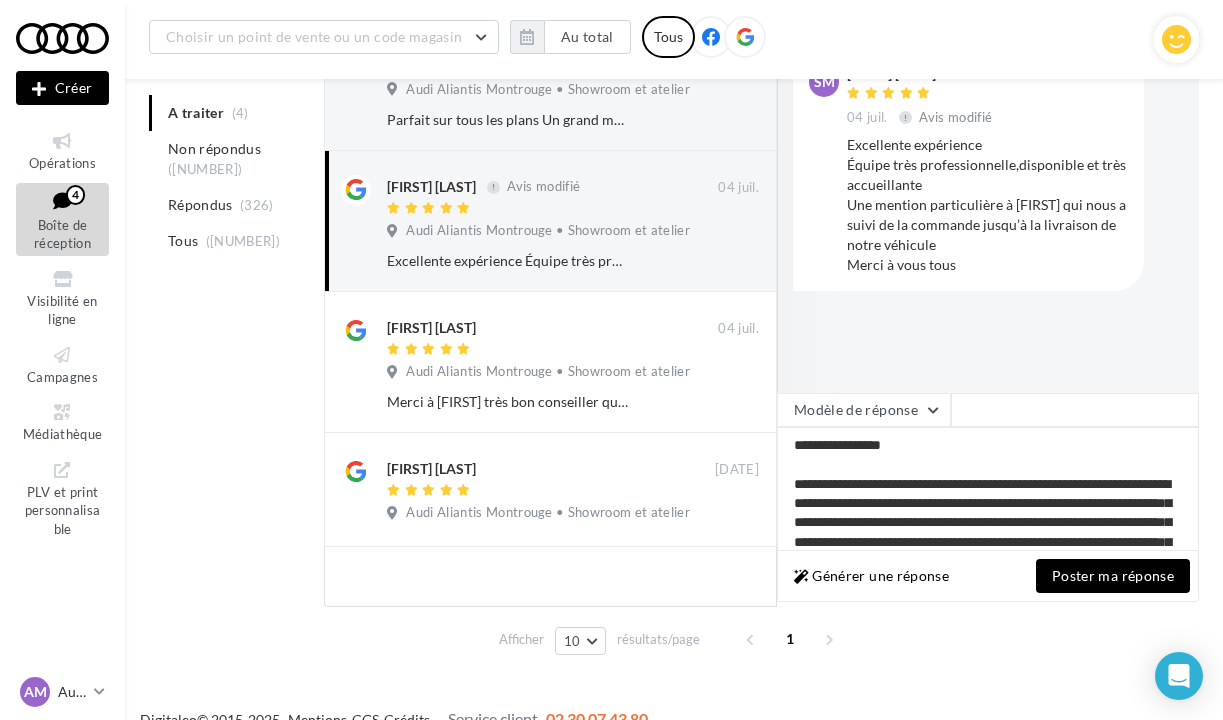 scroll, scrollTop: 332, scrollLeft: 0, axis: vertical 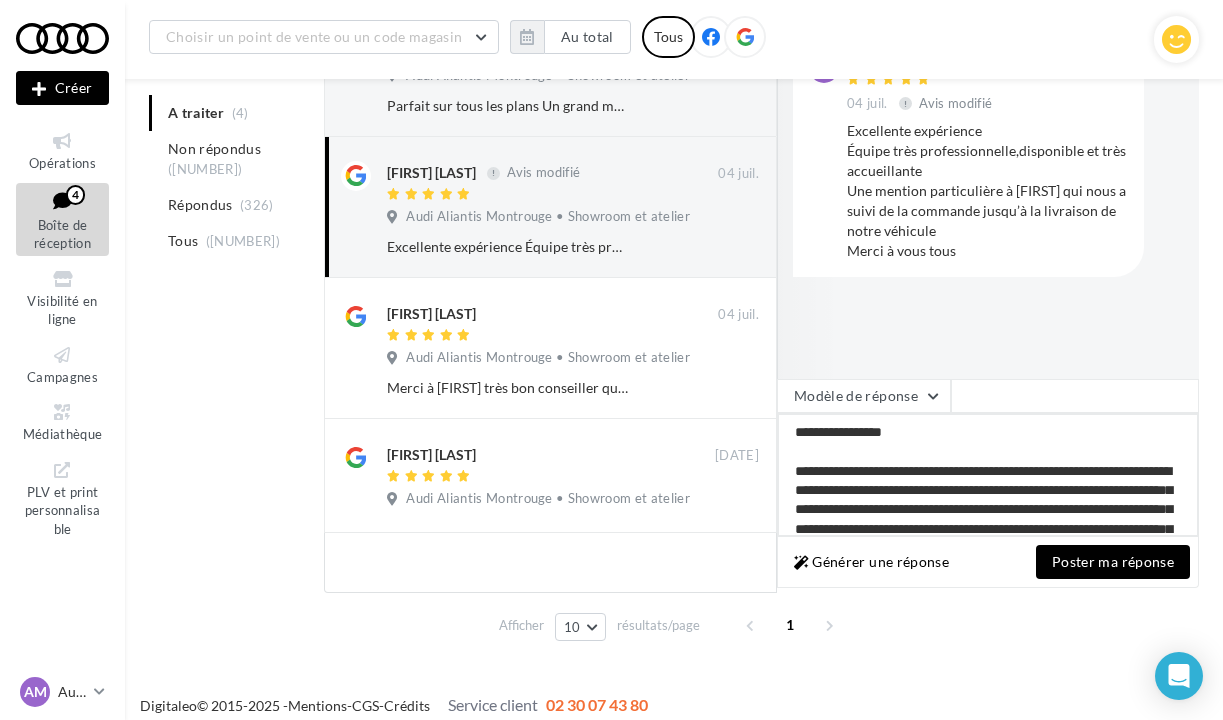 drag, startPoint x: 914, startPoint y: 441, endPoint x: 789, endPoint y: 437, distance: 125.06398 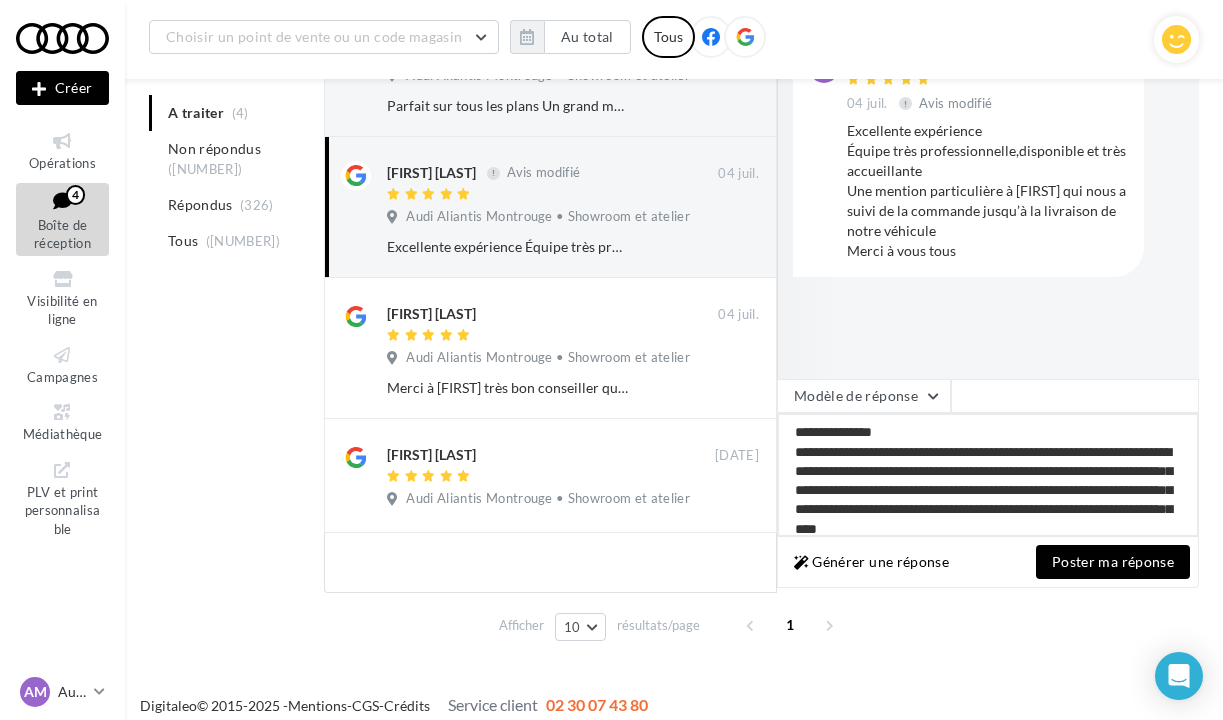 drag, startPoint x: 934, startPoint y: 455, endPoint x: 1000, endPoint y: 457, distance: 66.0303 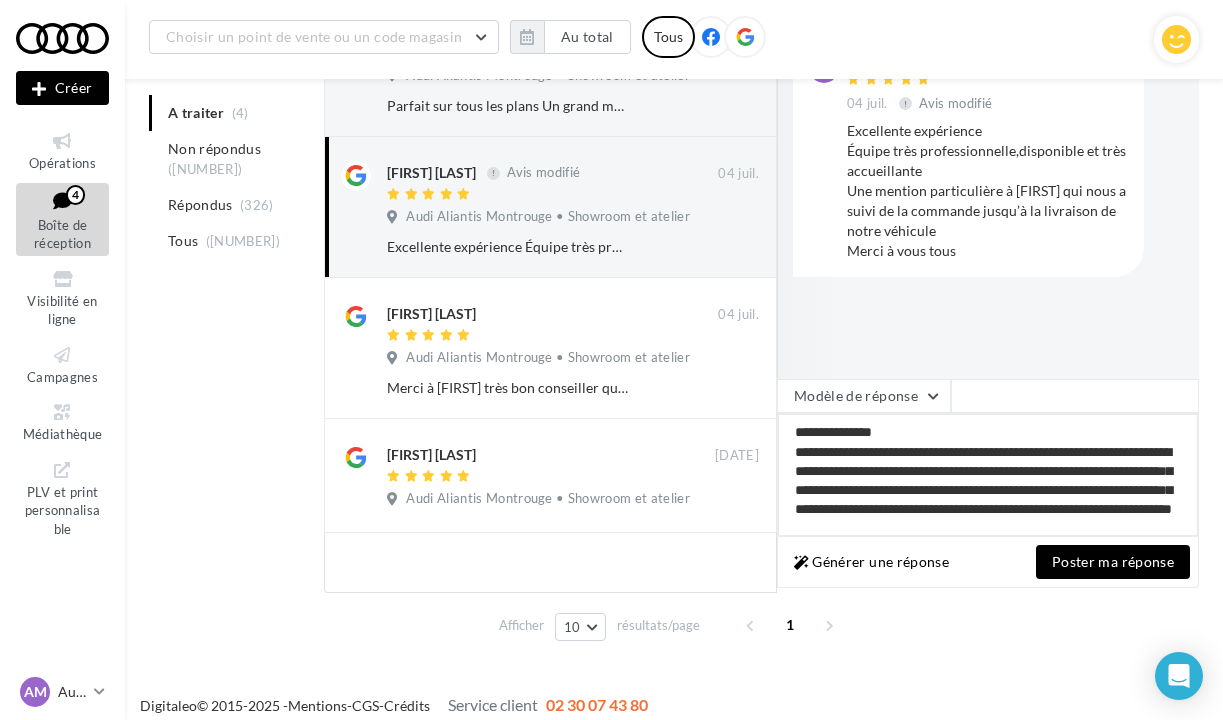 click on "**********" at bounding box center [988, 475] 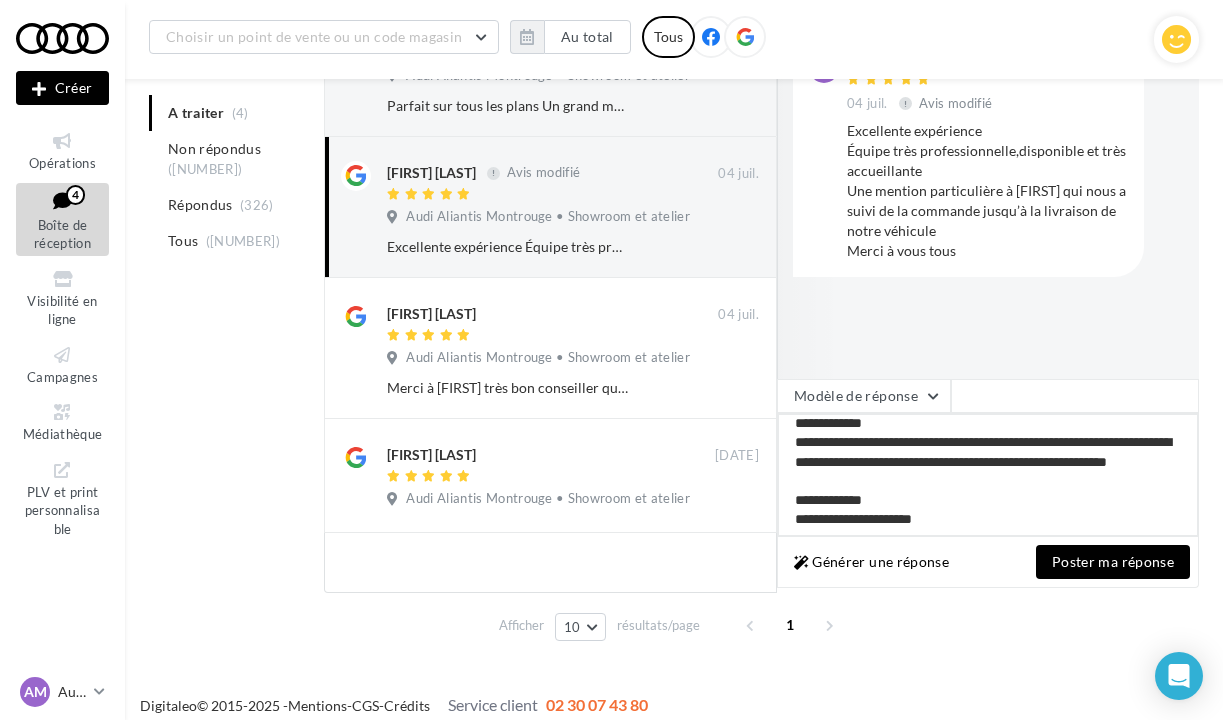 scroll, scrollTop: 62, scrollLeft: 0, axis: vertical 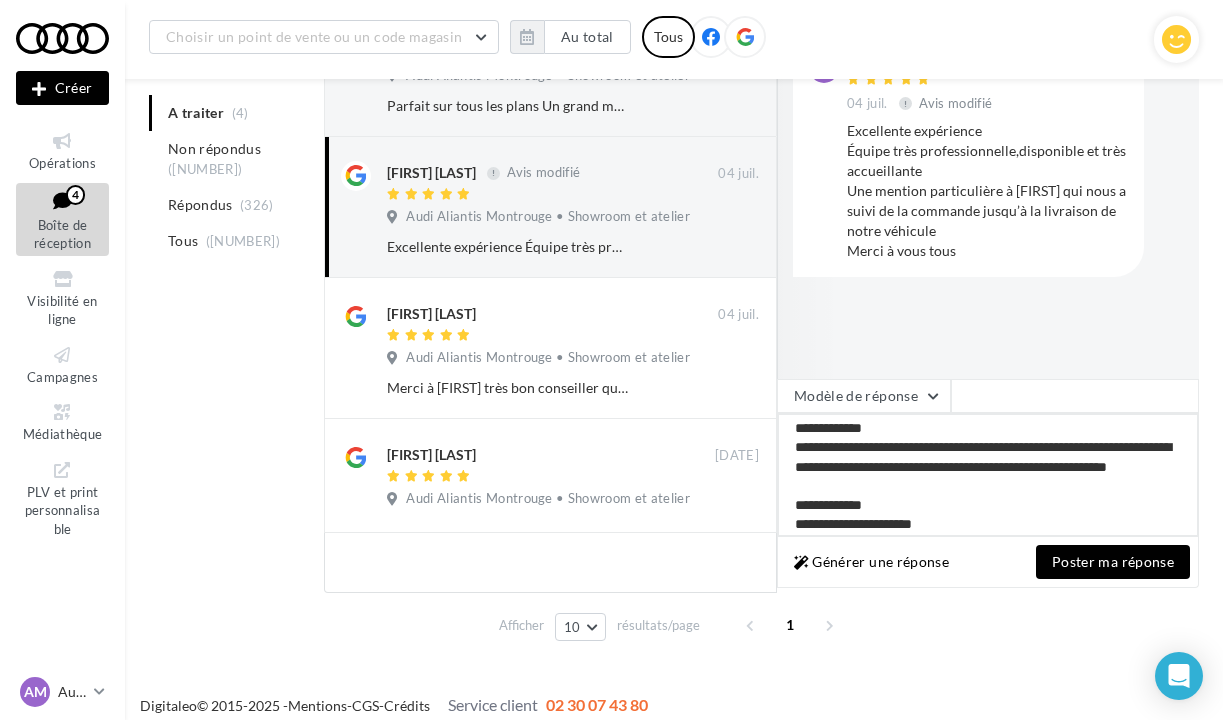 drag, startPoint x: 915, startPoint y: 450, endPoint x: 1056, endPoint y: 445, distance: 141.08862 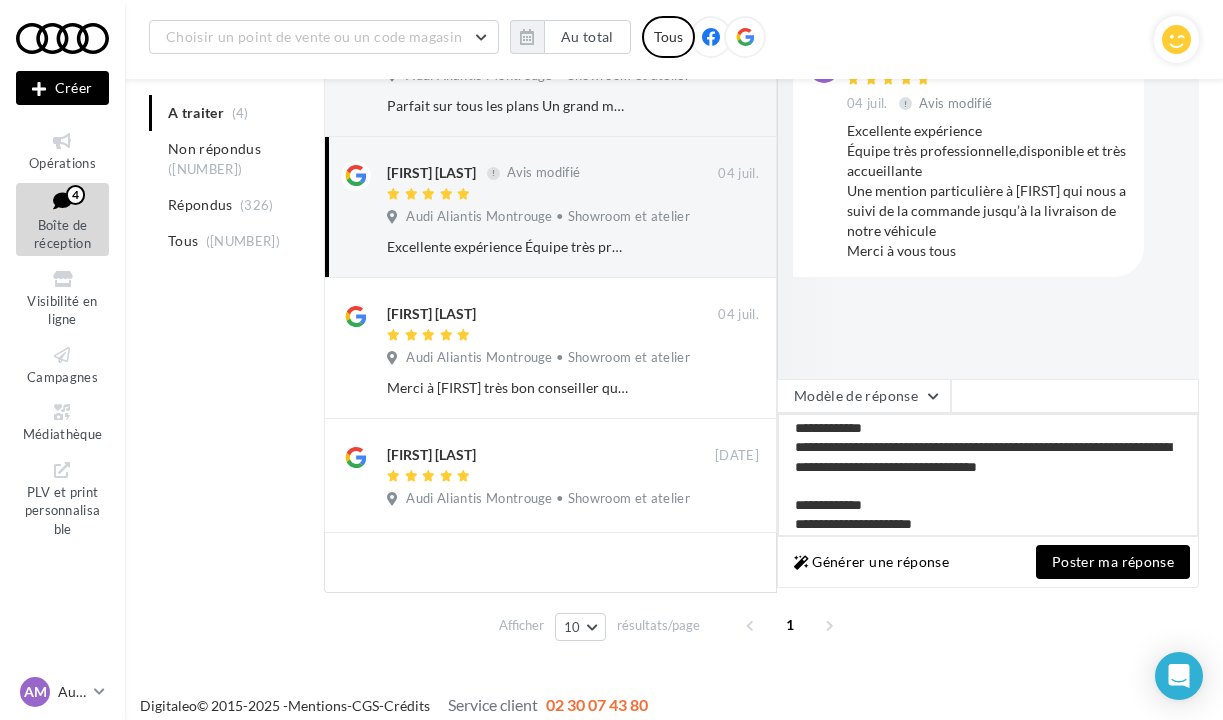 drag, startPoint x: 904, startPoint y: 468, endPoint x: 1125, endPoint y: 458, distance: 221.22614 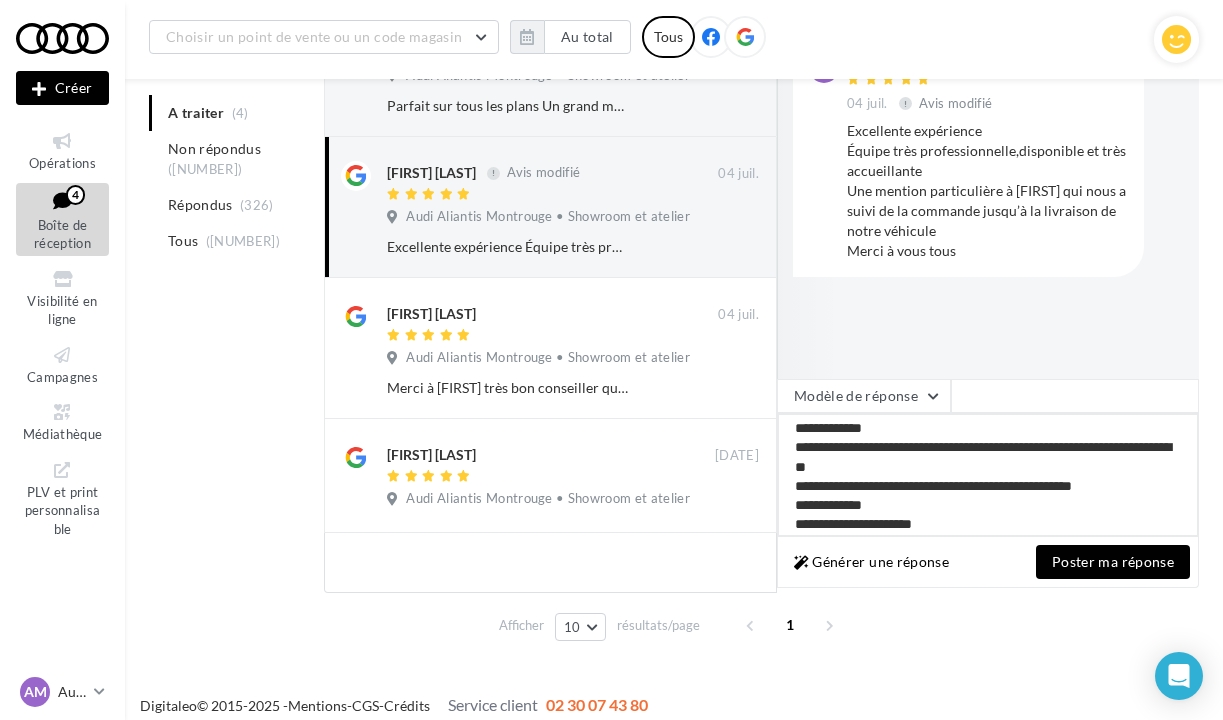 click on "**********" at bounding box center (988, 475) 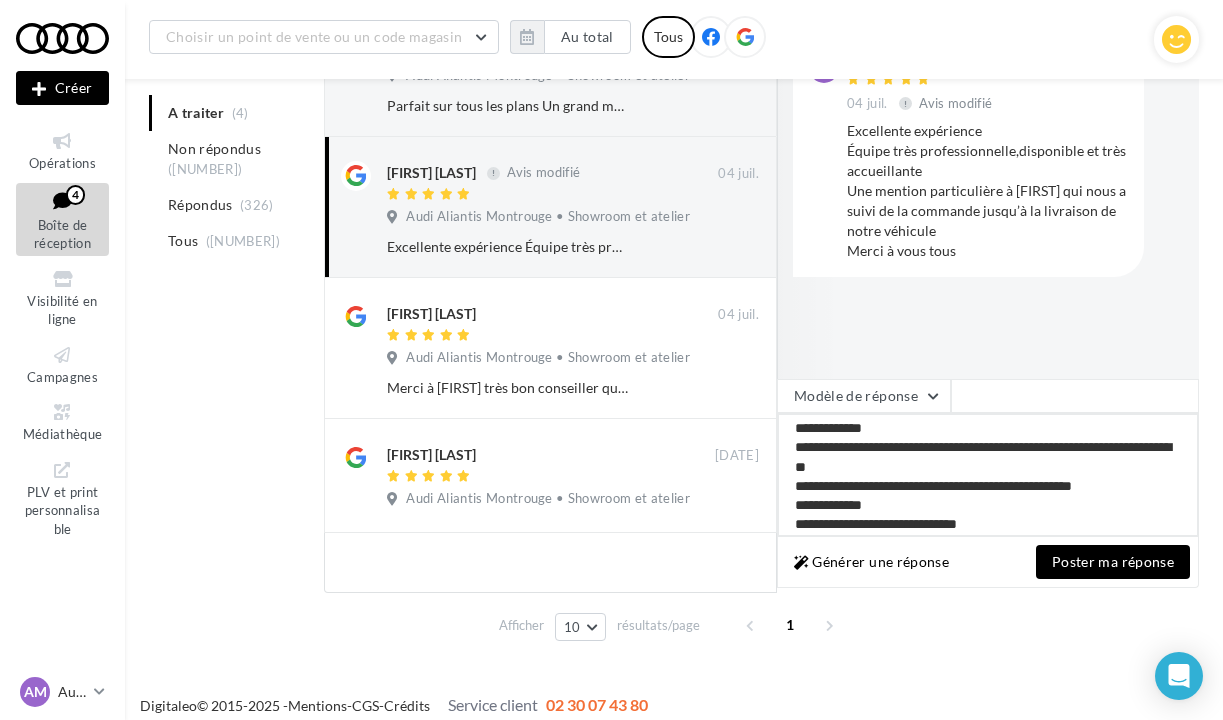 type on "**********" 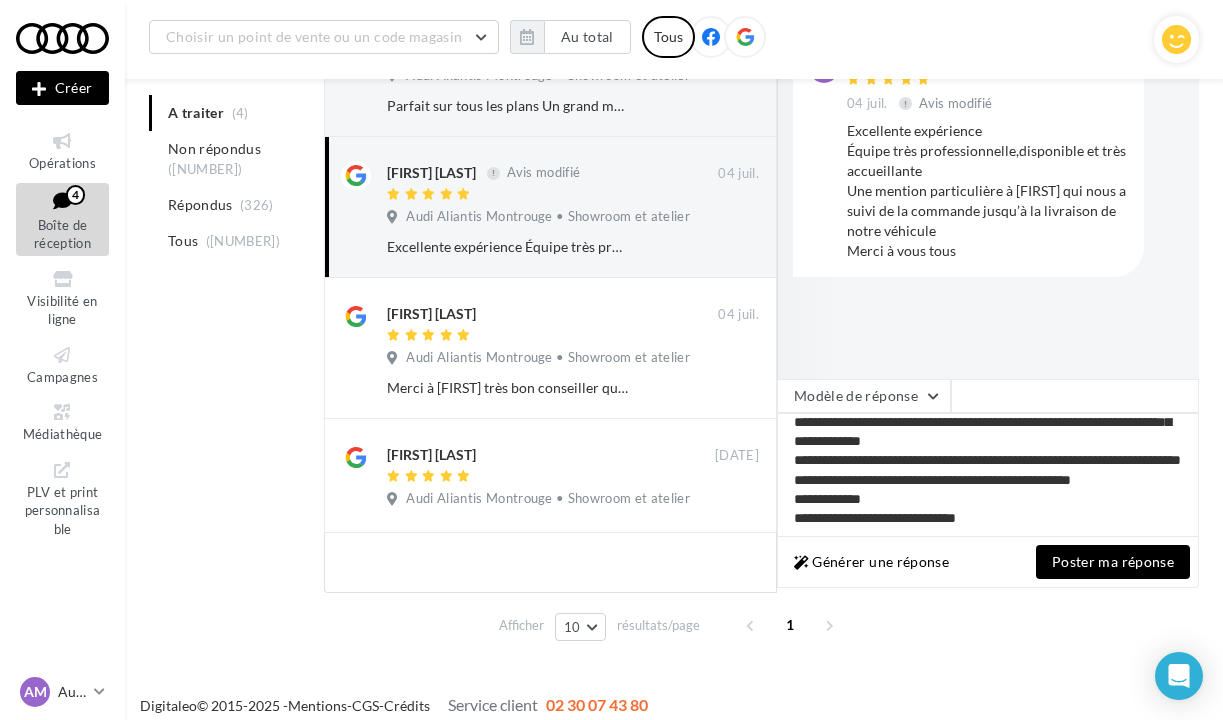 click on "Poster ma réponse" at bounding box center (1113, 562) 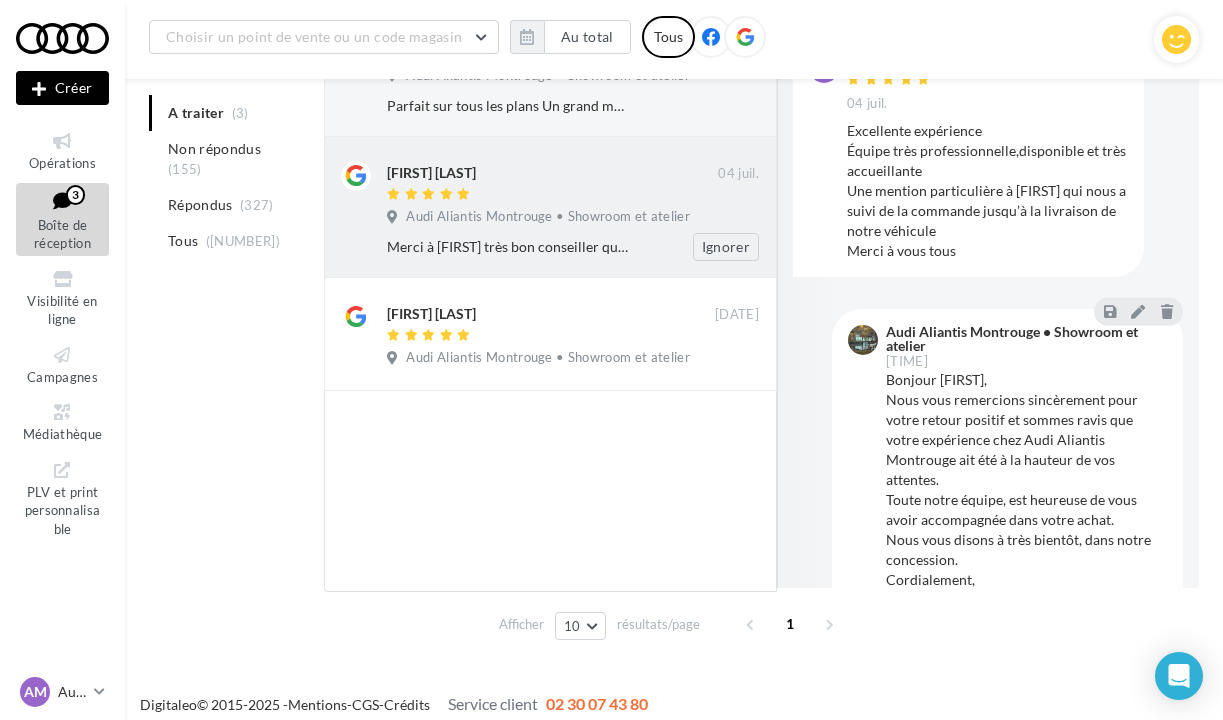 click on "Merci à [FIRST] très bon conseiller qui c’est occupé de mon Audi a1" at bounding box center (508, 247) 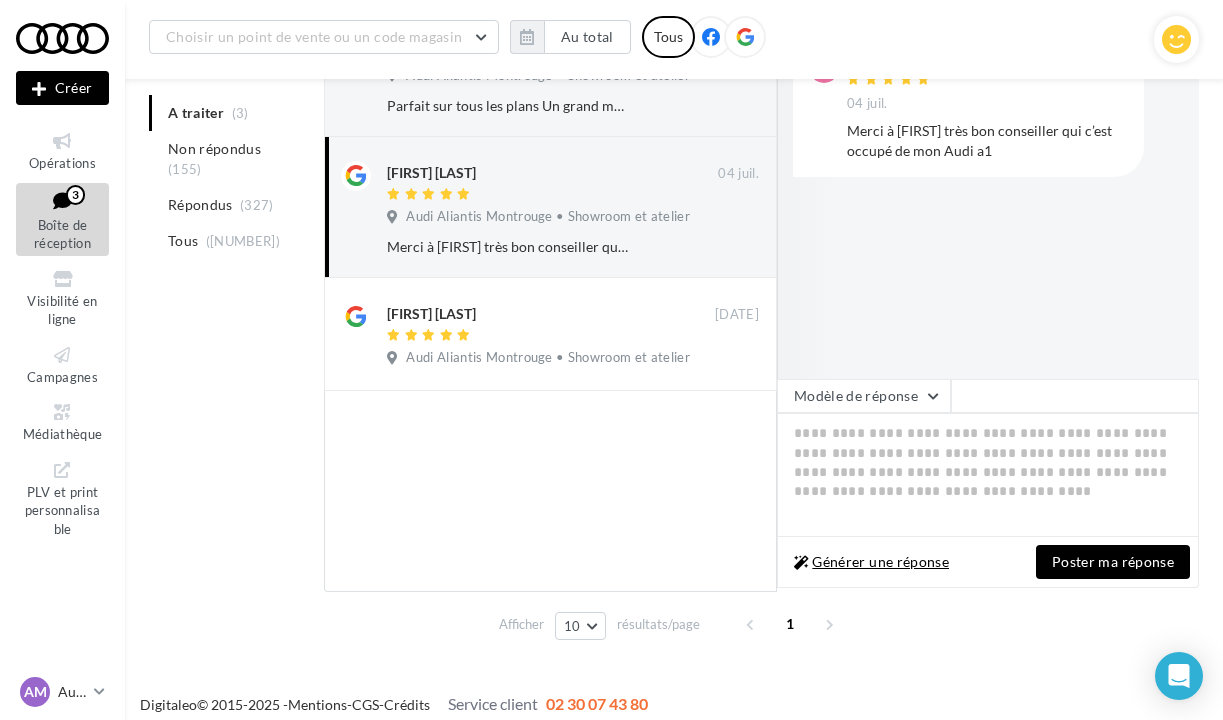 click on "Générer une réponse" at bounding box center [871, 562] 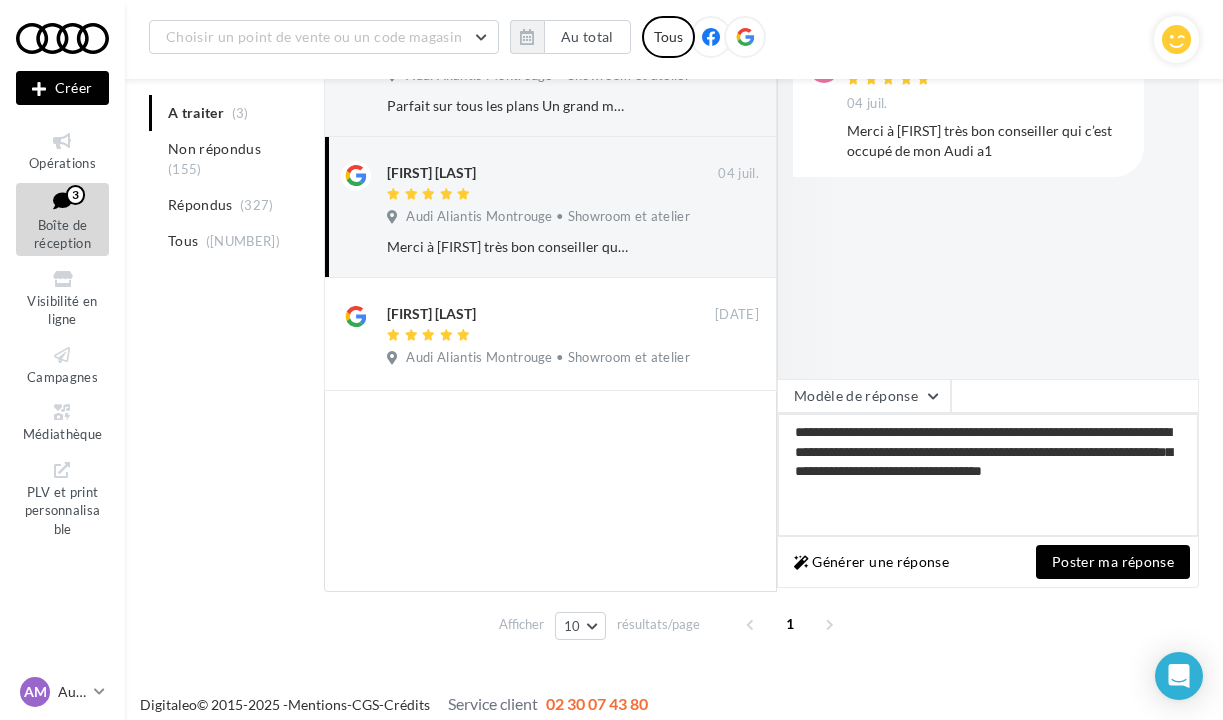 drag, startPoint x: 848, startPoint y: 430, endPoint x: 922, endPoint y: 429, distance: 74.00676 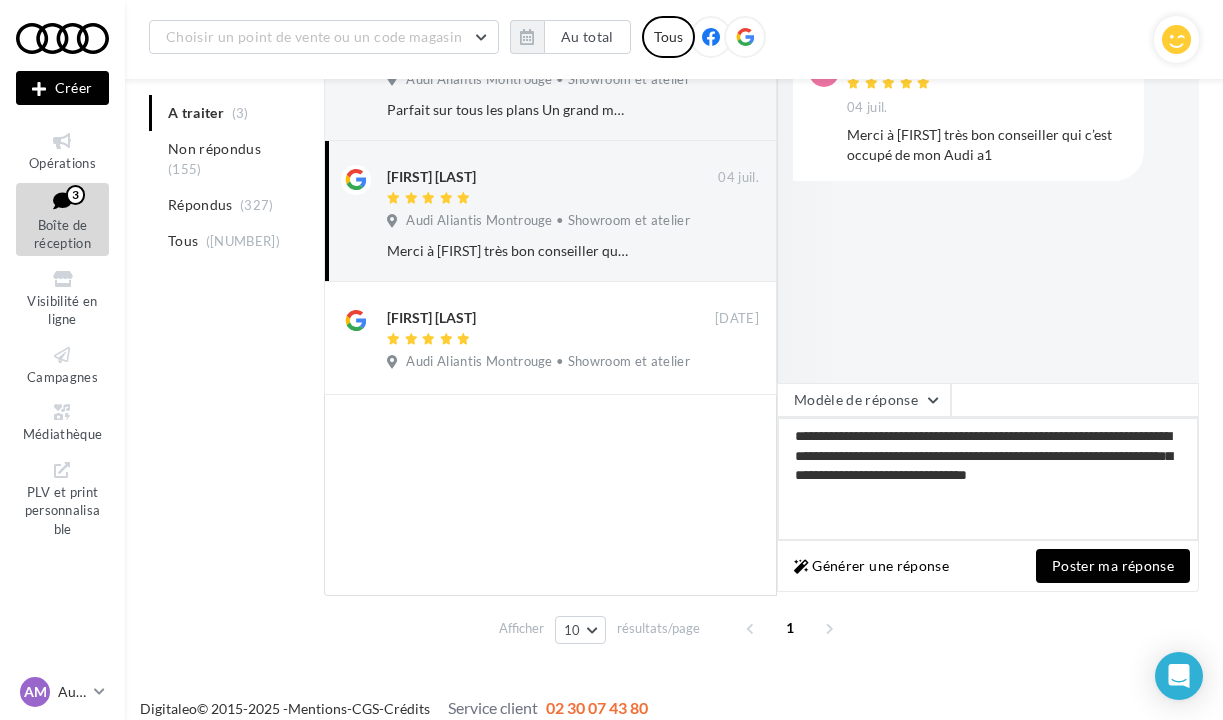 scroll, scrollTop: 328, scrollLeft: 0, axis: vertical 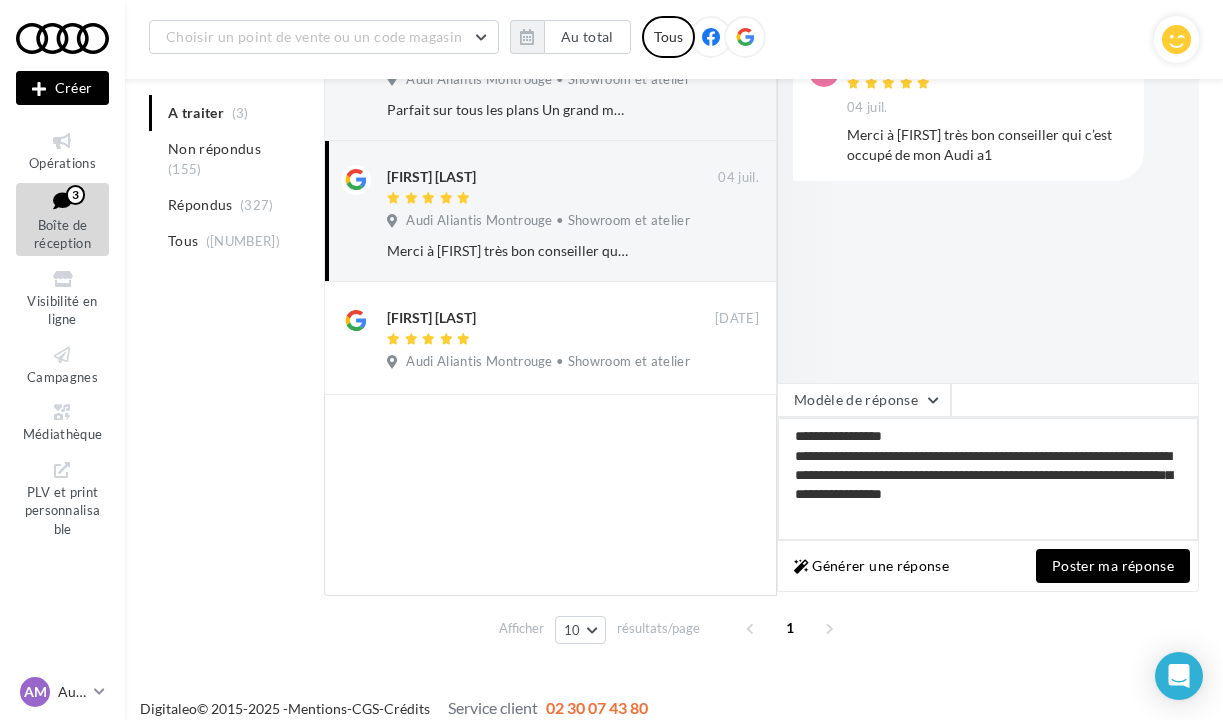 click on "**********" at bounding box center [988, 479] 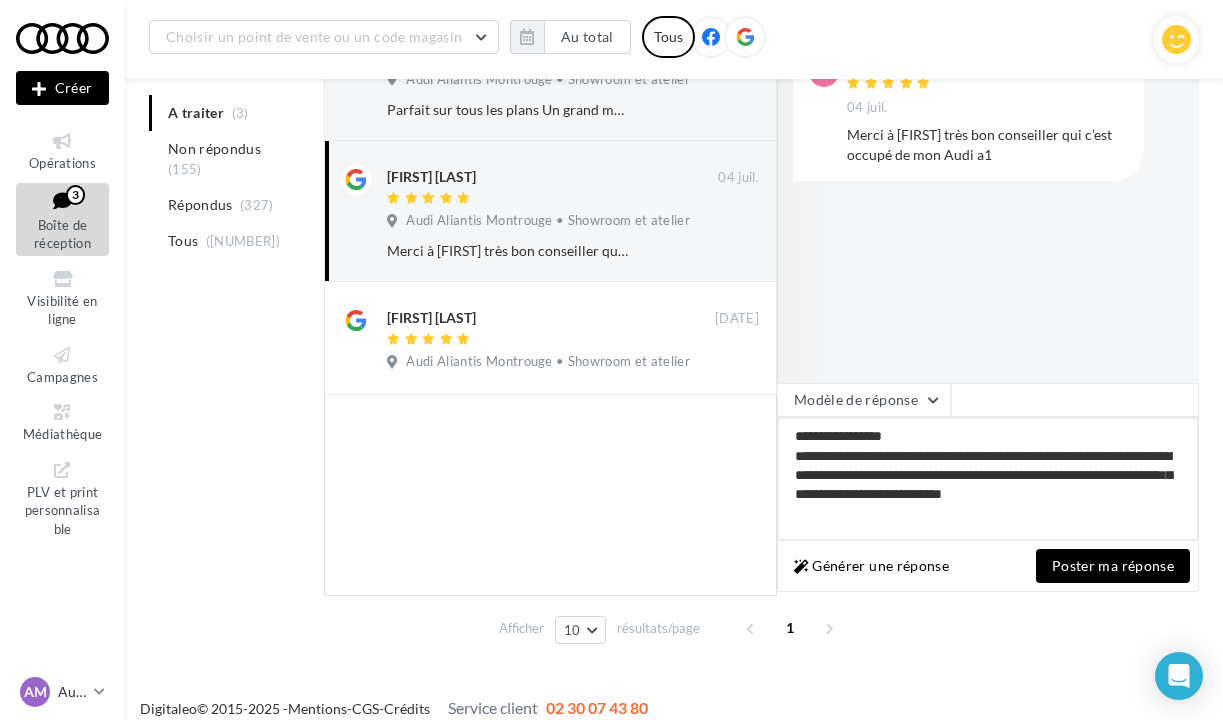 drag, startPoint x: 1068, startPoint y: 461, endPoint x: 1119, endPoint y: 463, distance: 51.0392 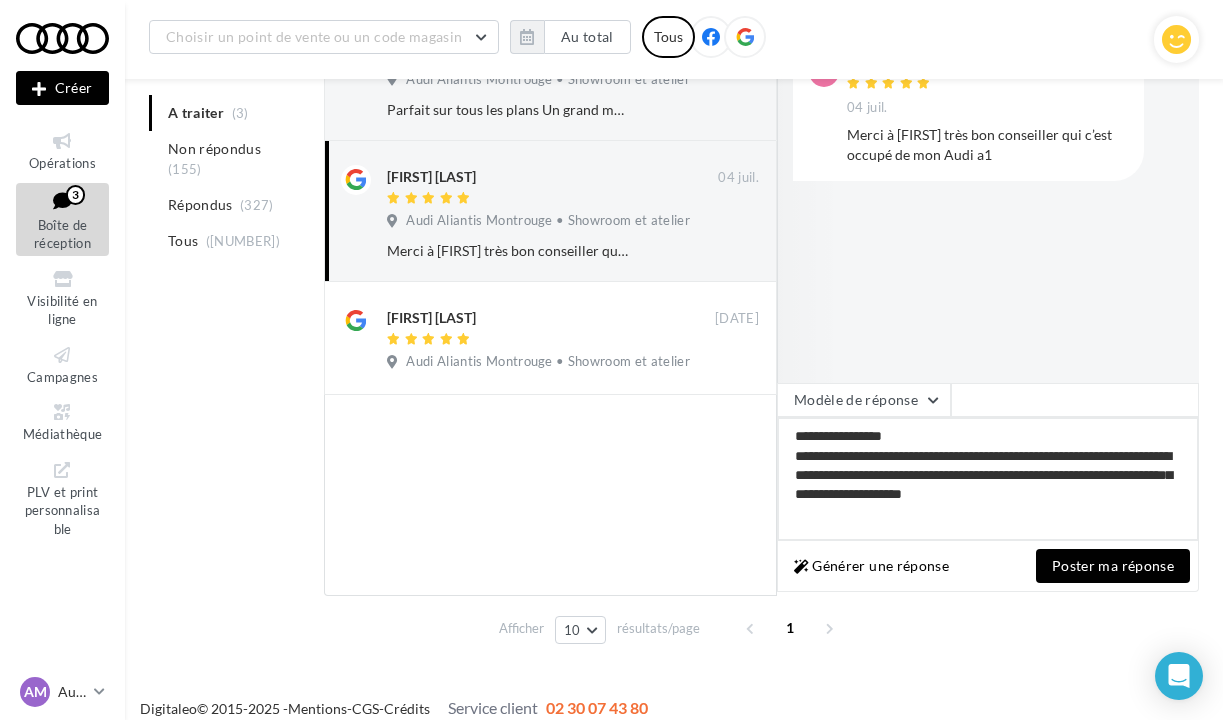 drag, startPoint x: 828, startPoint y: 476, endPoint x: 1048, endPoint y: 470, distance: 220.0818 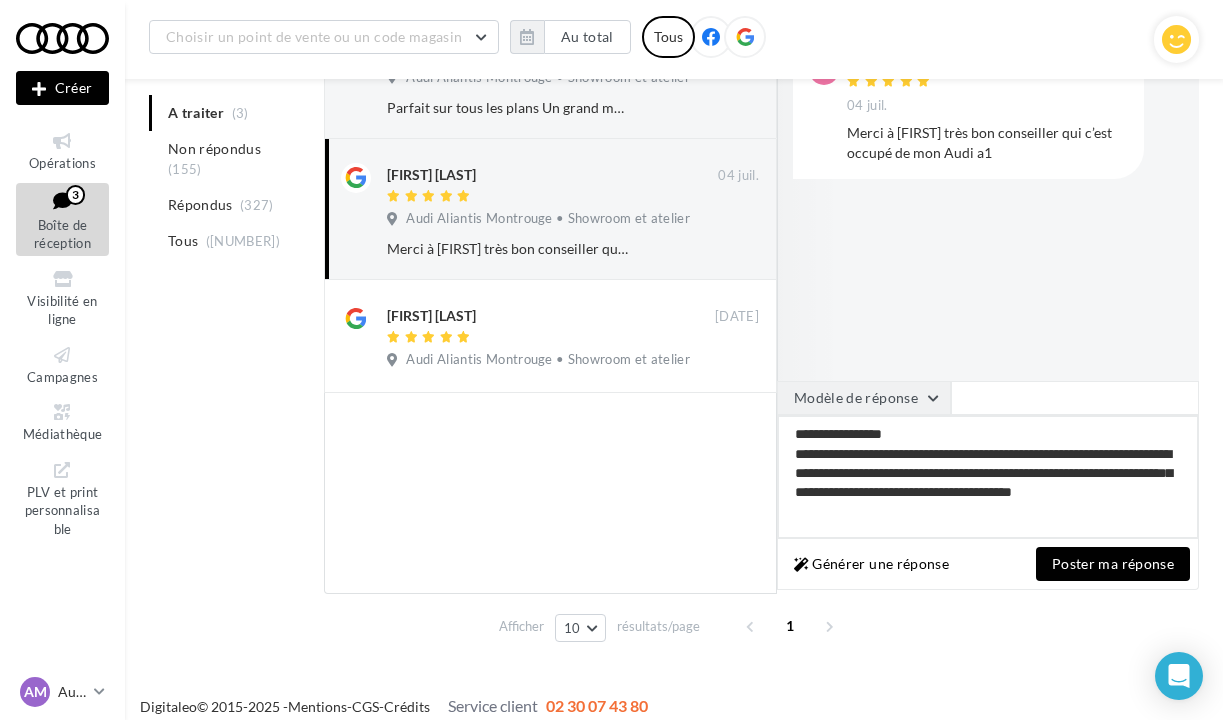 scroll, scrollTop: 334, scrollLeft: 0, axis: vertical 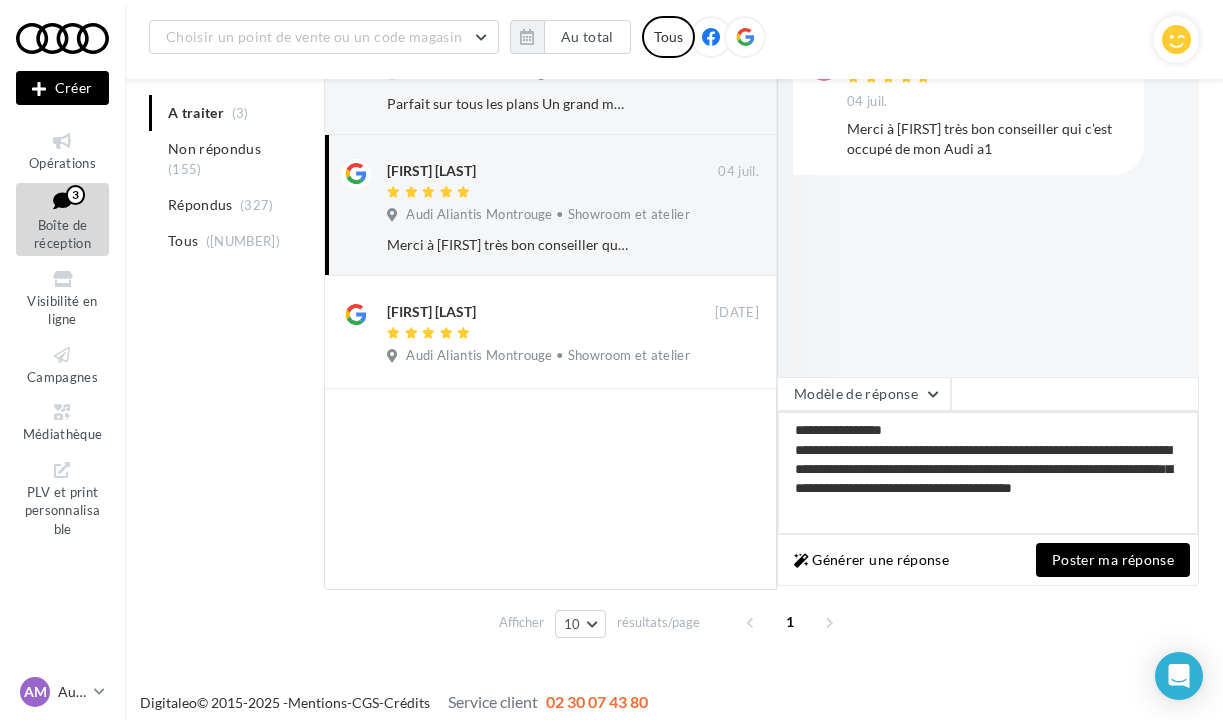 type on "**********" 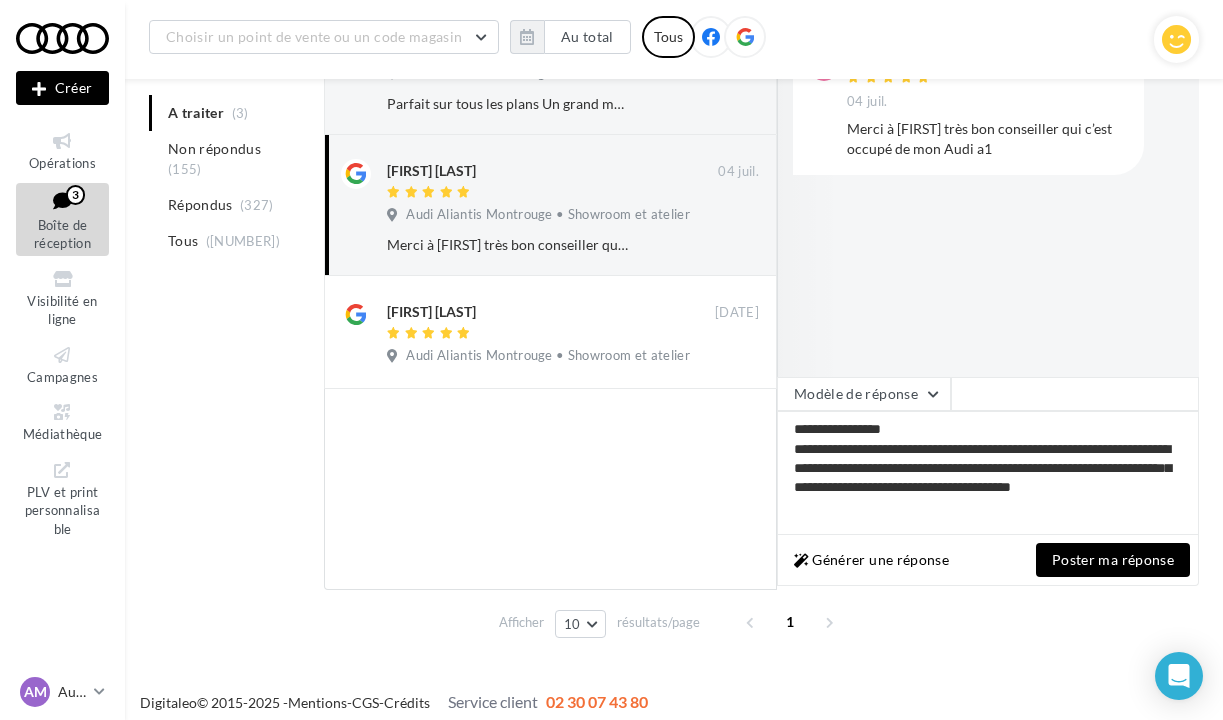 click on "Poster ma réponse" at bounding box center (1113, 560) 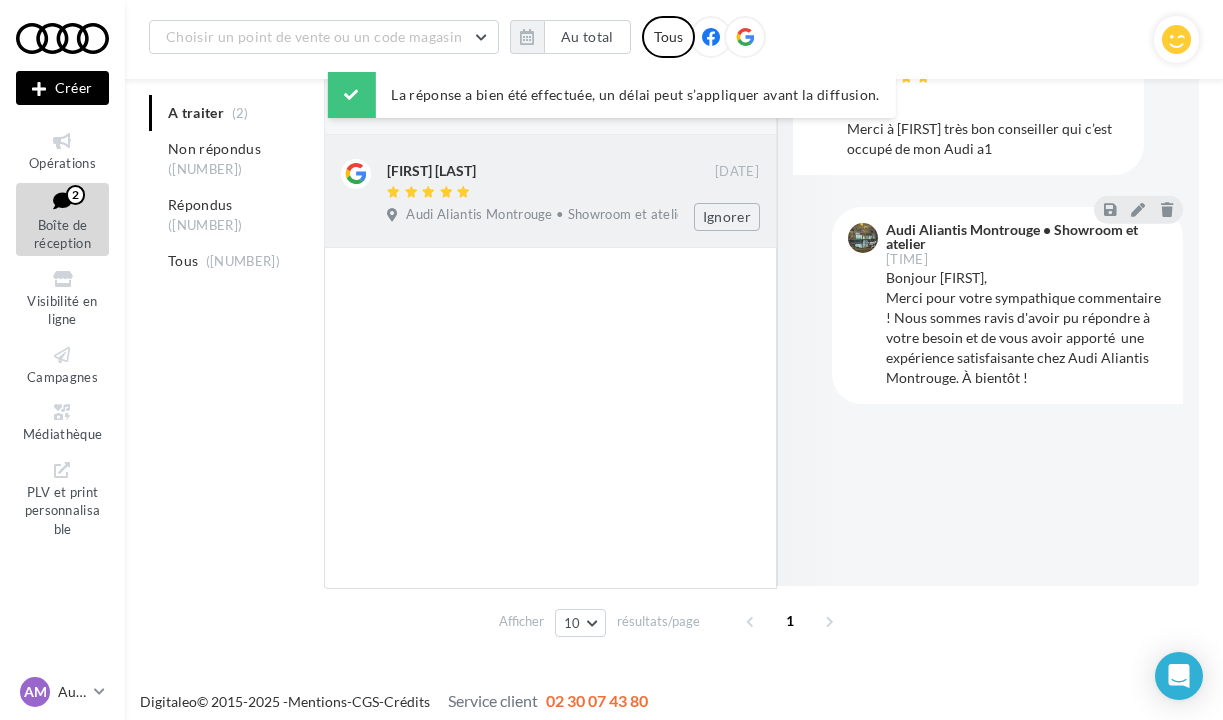 click on "Audi Aliantis Montrouge • Showroom et atelier" at bounding box center (548, 215) 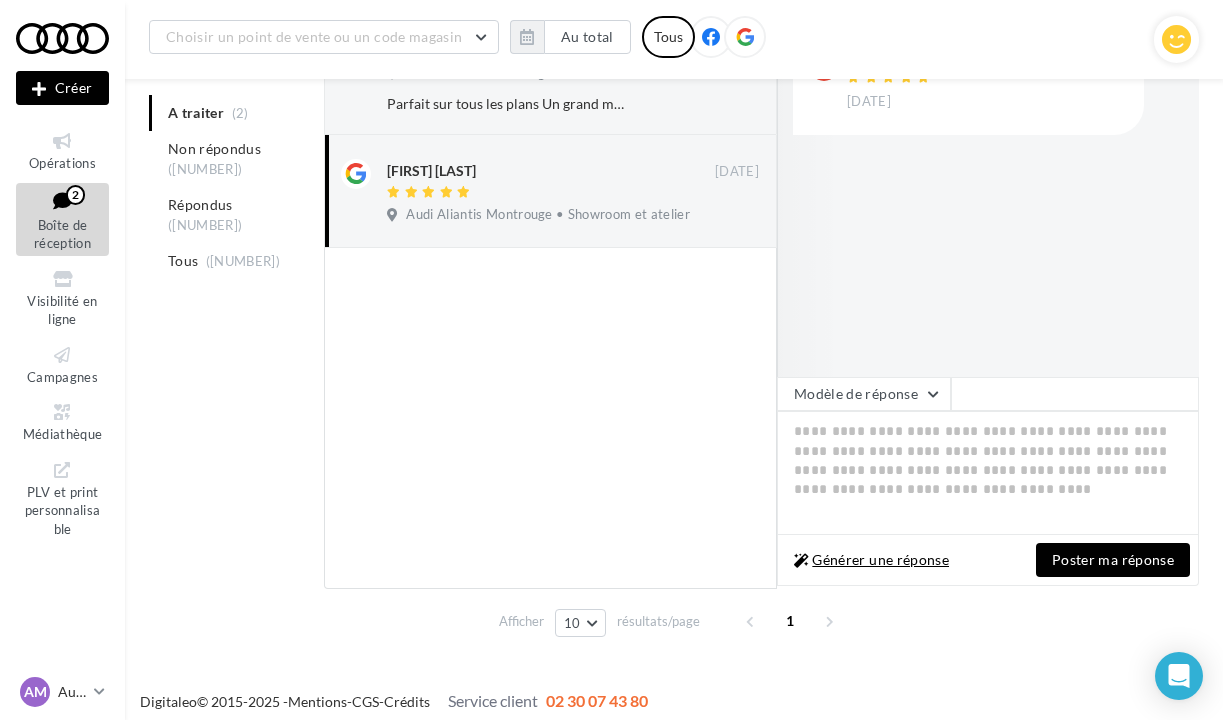 click on "Générer une réponse" at bounding box center (871, 560) 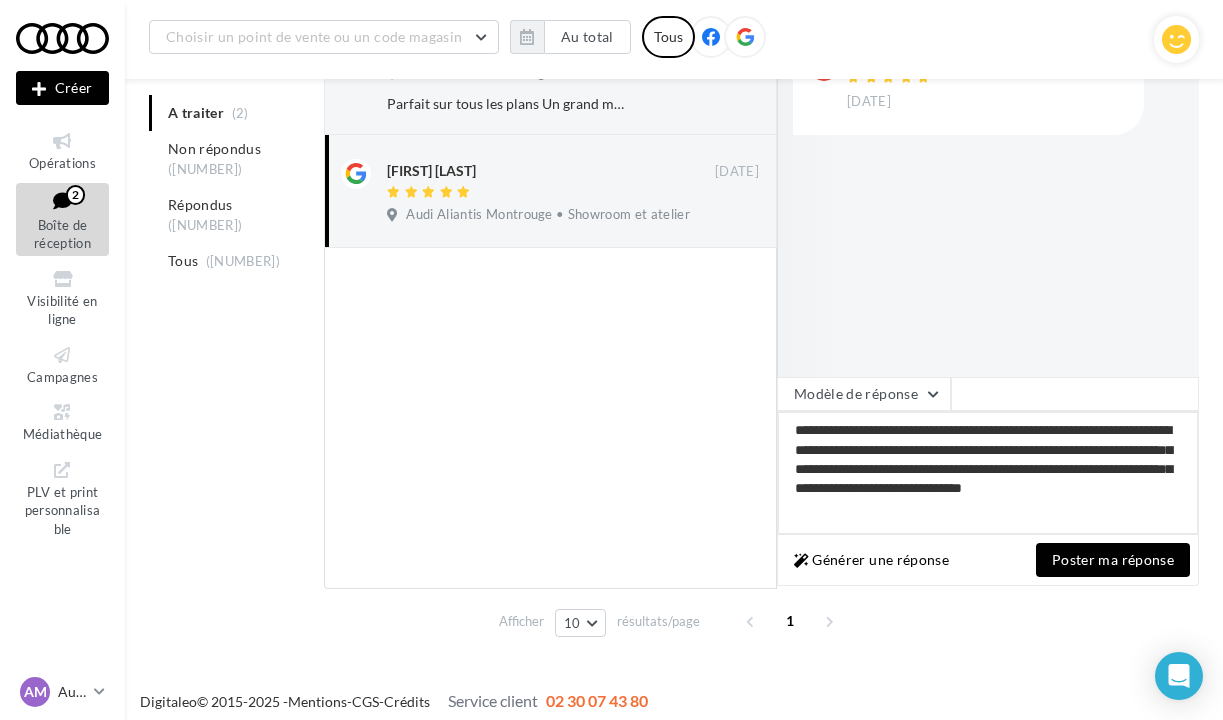 drag, startPoint x: 793, startPoint y: 425, endPoint x: 897, endPoint y: 428, distance: 104.04326 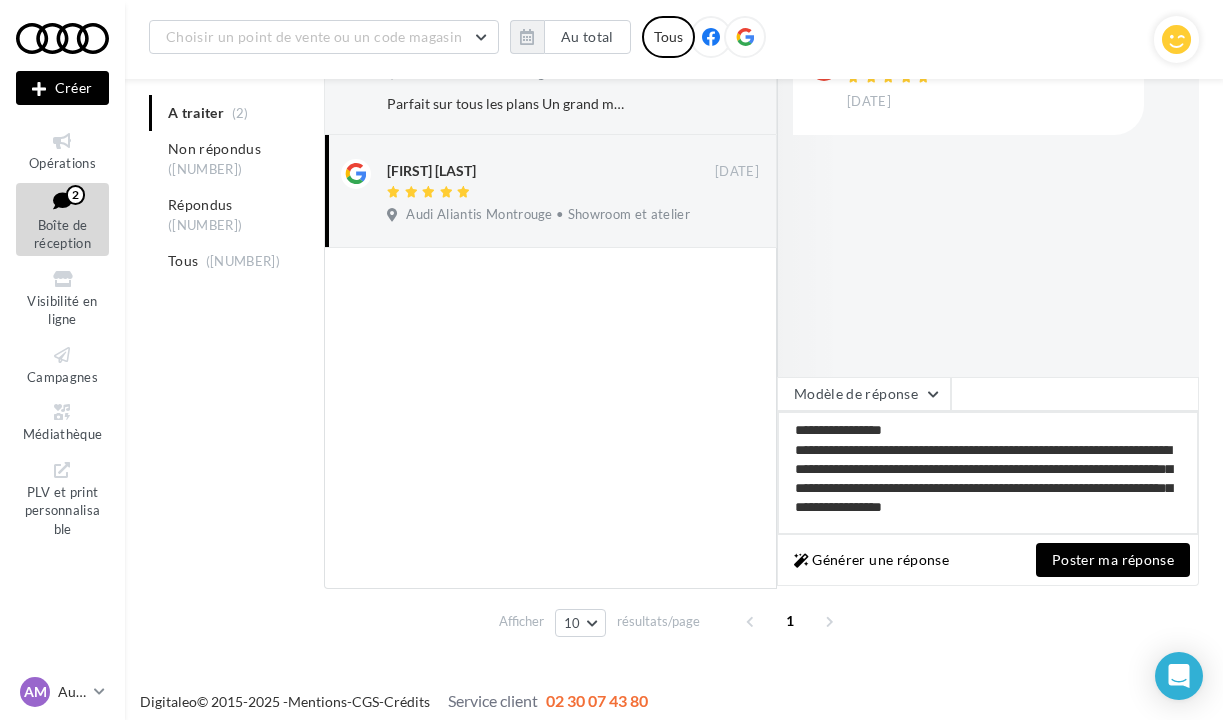 click on "**********" at bounding box center [988, 473] 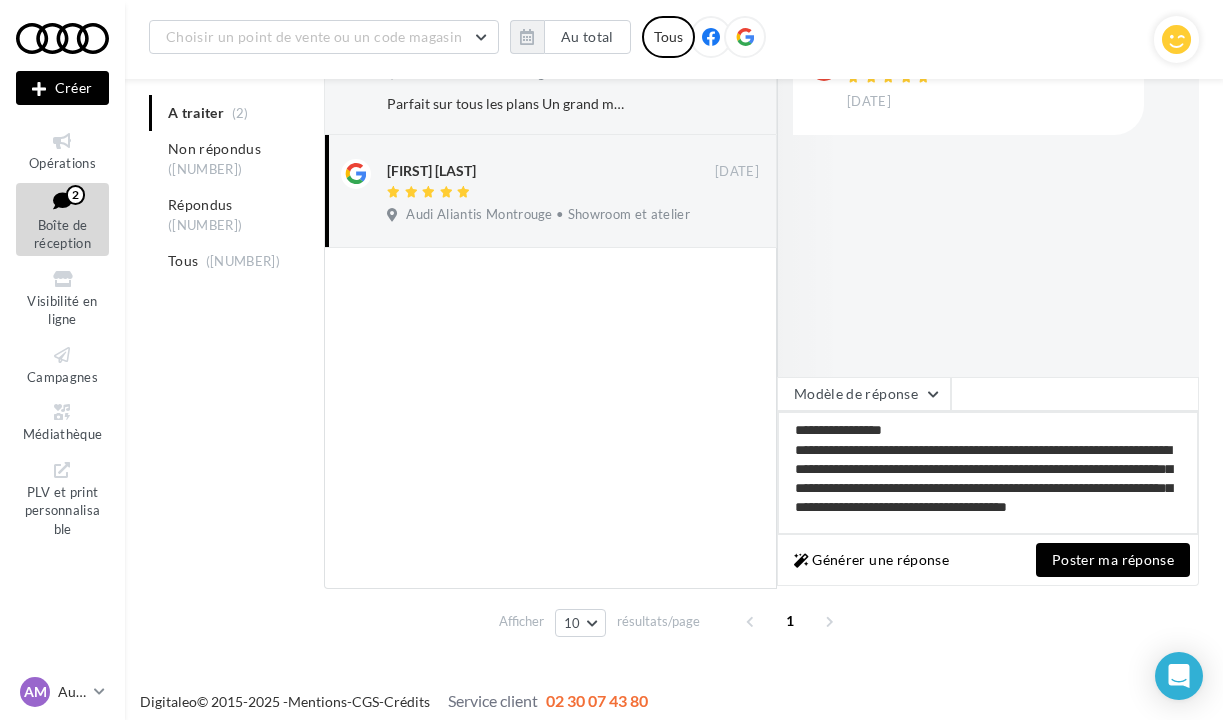 scroll, scrollTop: 10, scrollLeft: 0, axis: vertical 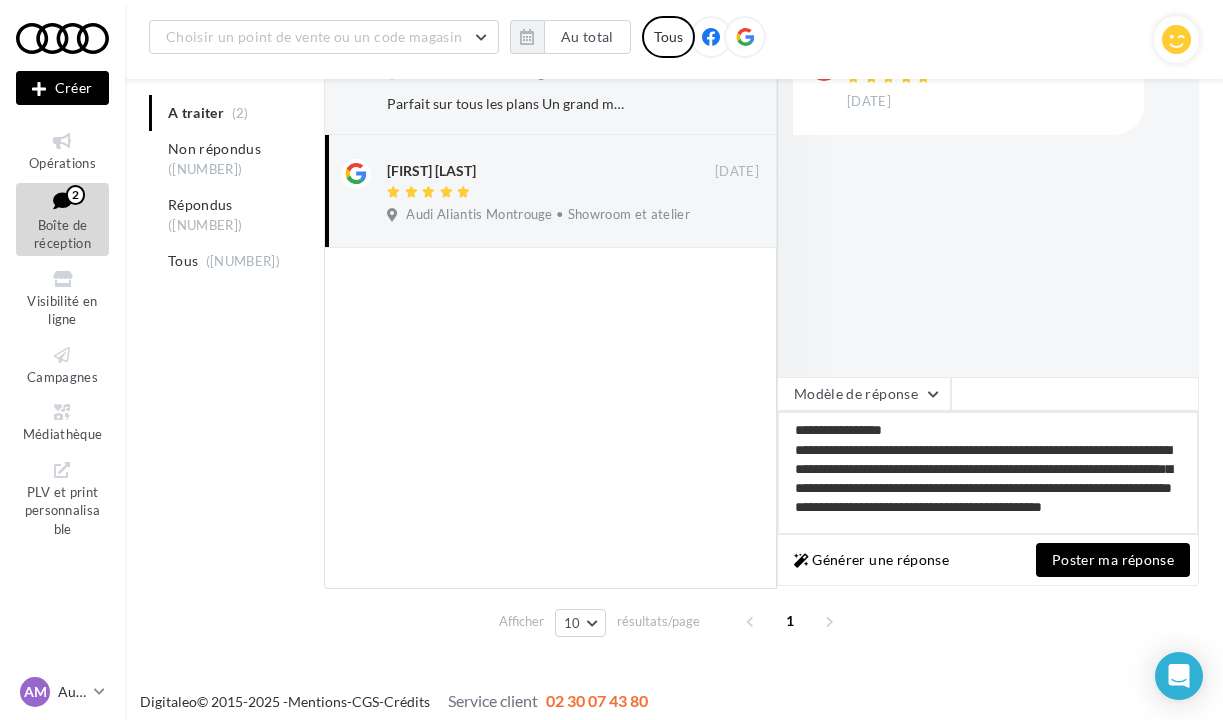 click on "**********" at bounding box center [988, 473] 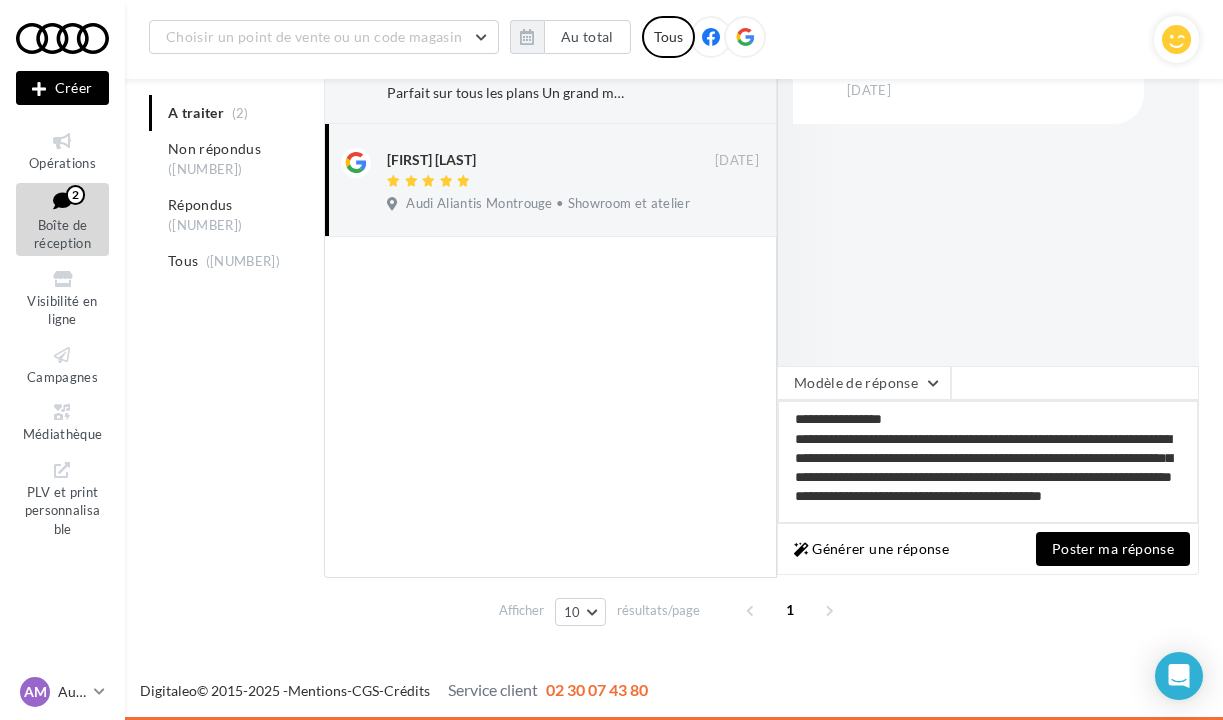scroll, scrollTop: 344, scrollLeft: 0, axis: vertical 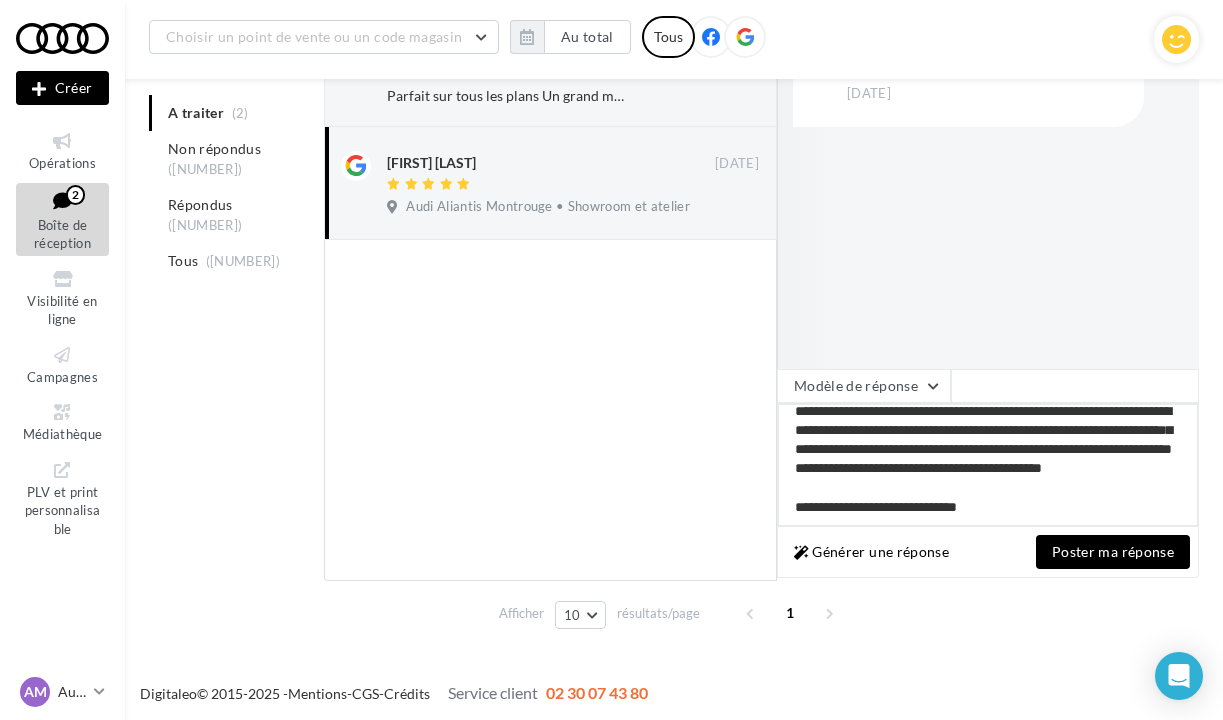 type on "**********" 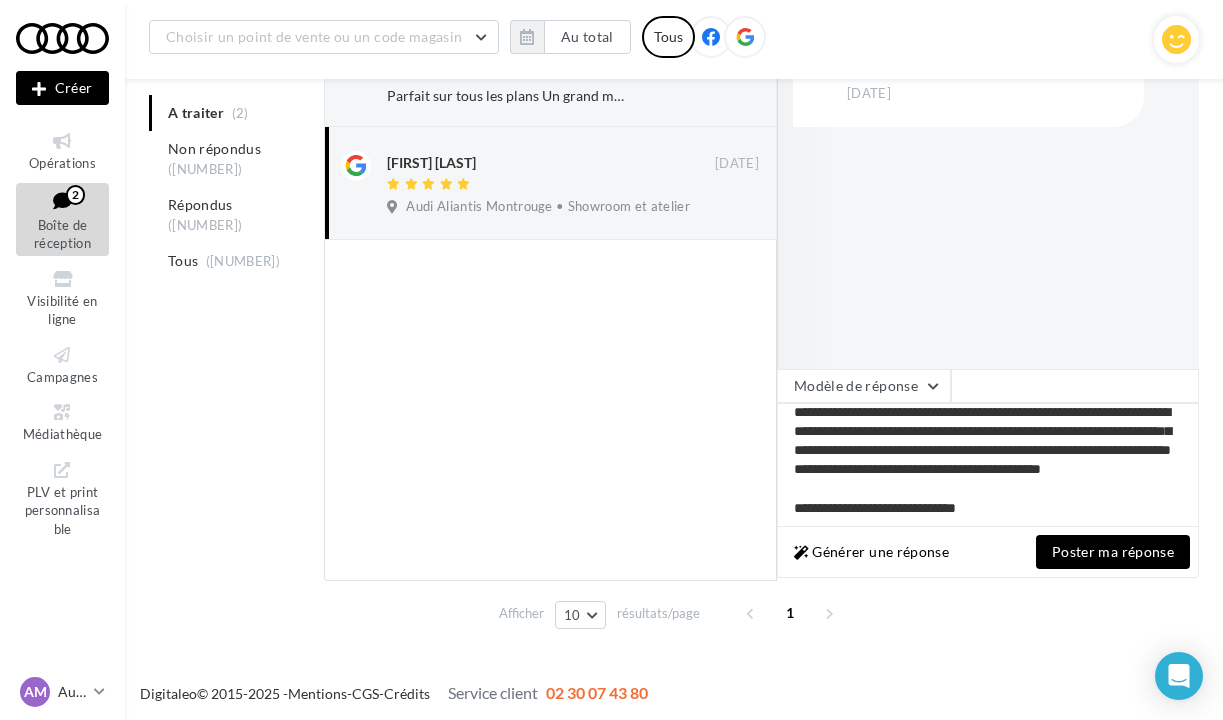 click on "Poster ma réponse" at bounding box center (1113, 552) 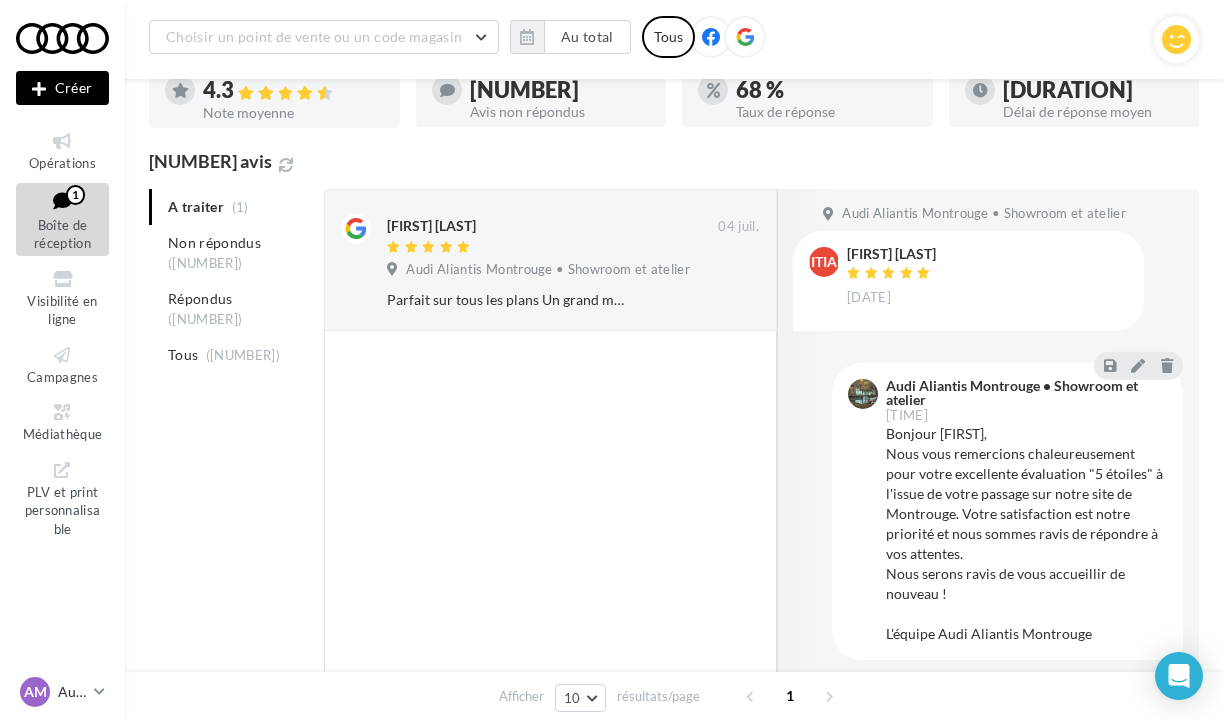 scroll, scrollTop: 138, scrollLeft: 0, axis: vertical 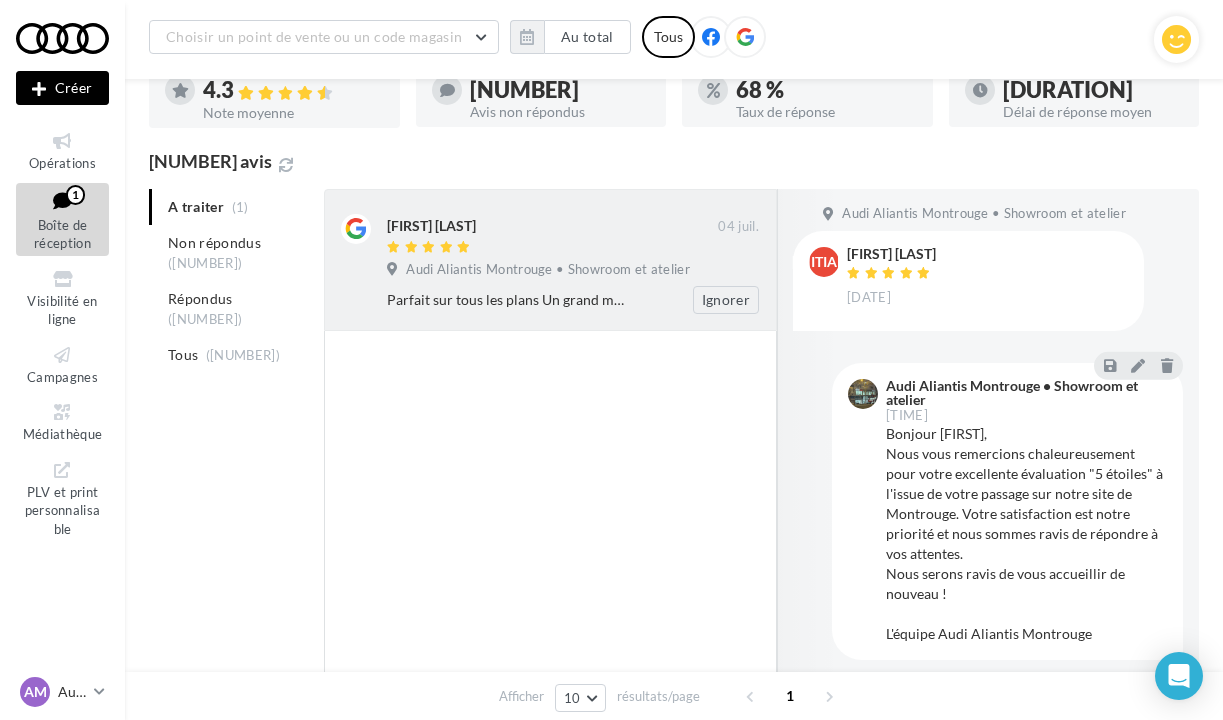 click on "Parfait sur tous les plans
Un grand merci à [FIRST] pour son professionnalisme et la qualité de son accueil
Je recommande +++" at bounding box center (508, 300) 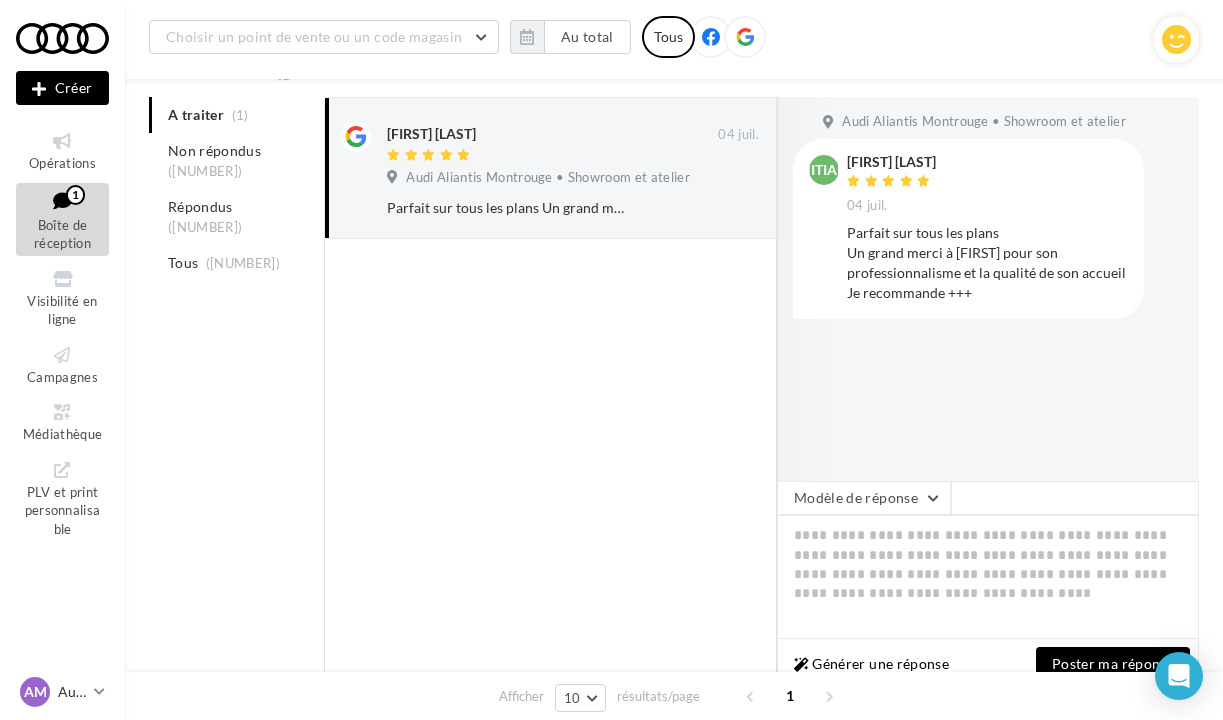 scroll, scrollTop: 242, scrollLeft: 0, axis: vertical 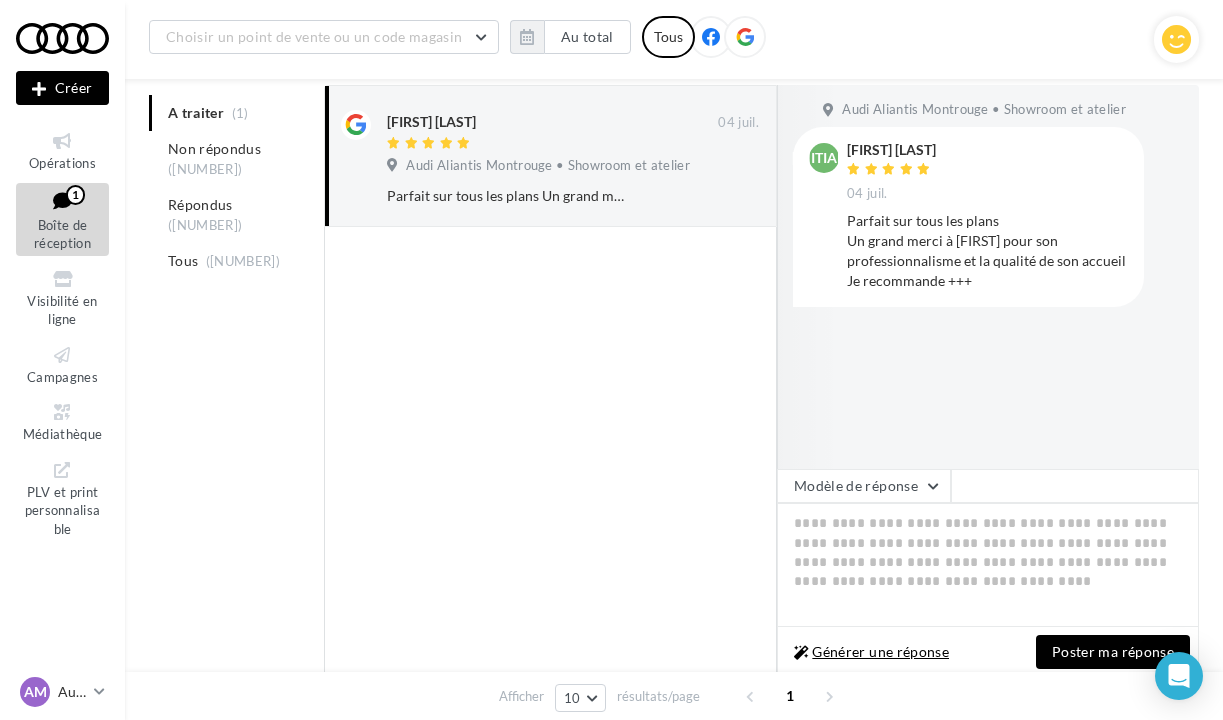 click on "Générer une réponse" at bounding box center (871, 652) 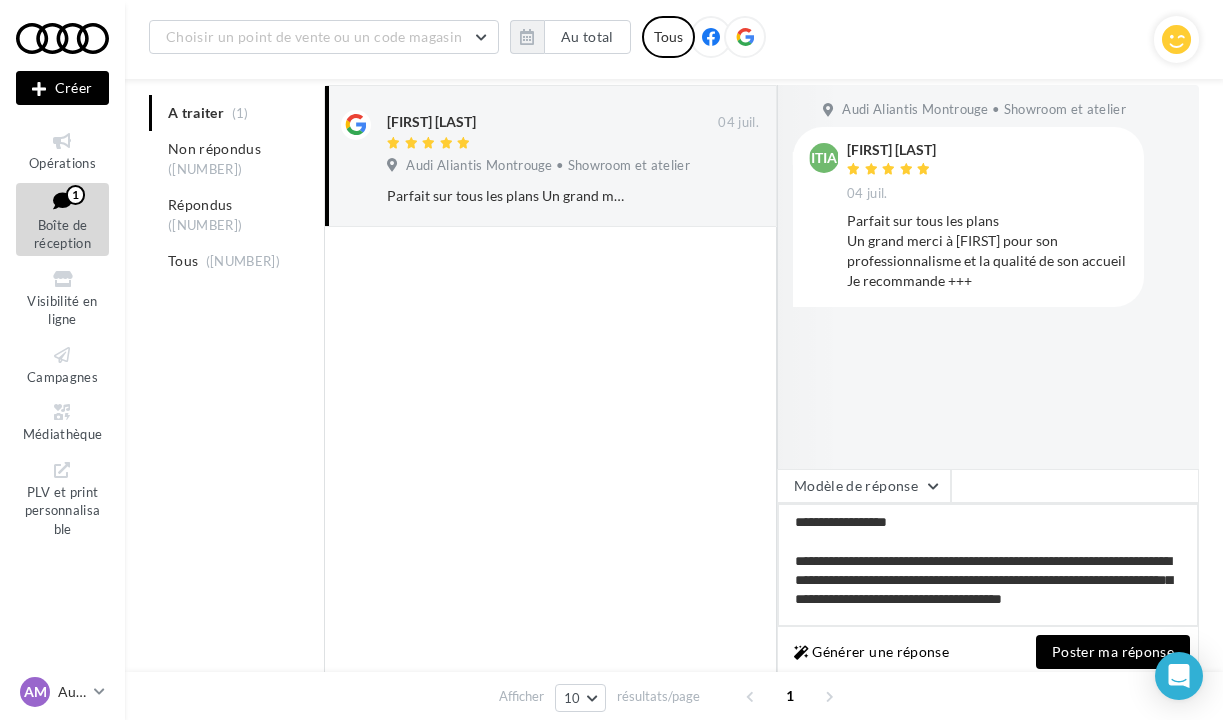 click on "**********" at bounding box center [988, 565] 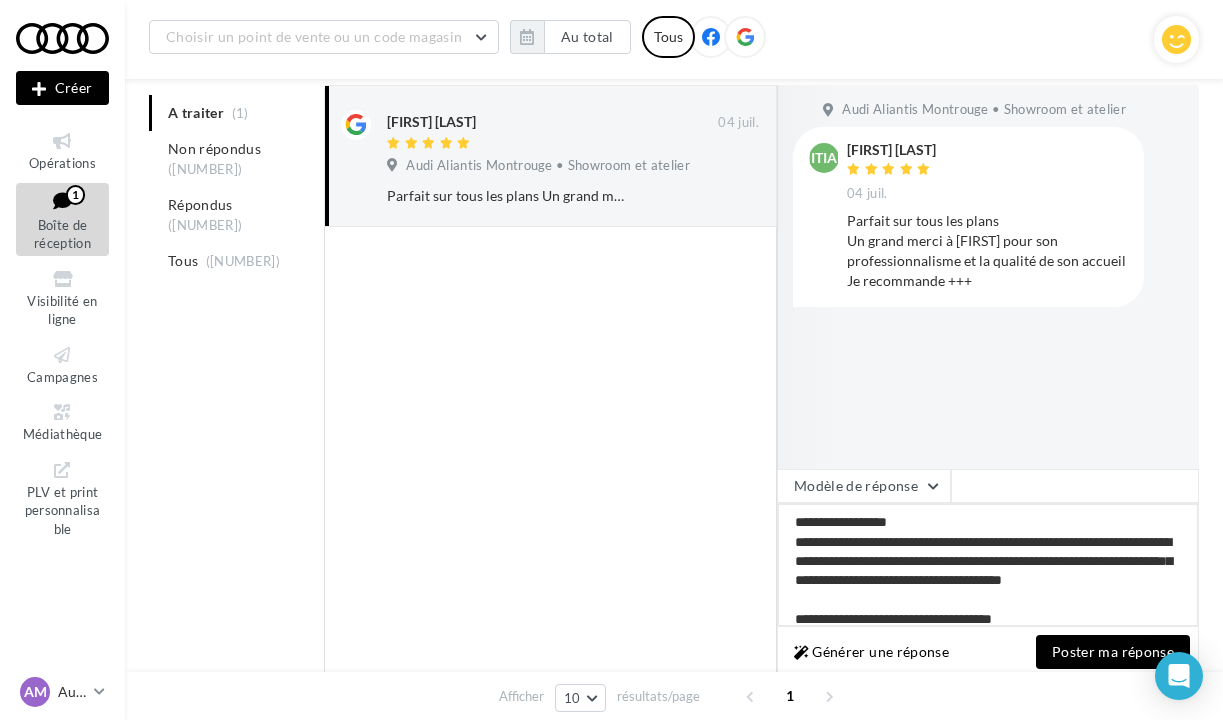 drag, startPoint x: 797, startPoint y: 543, endPoint x: 1039, endPoint y: 536, distance: 242.10121 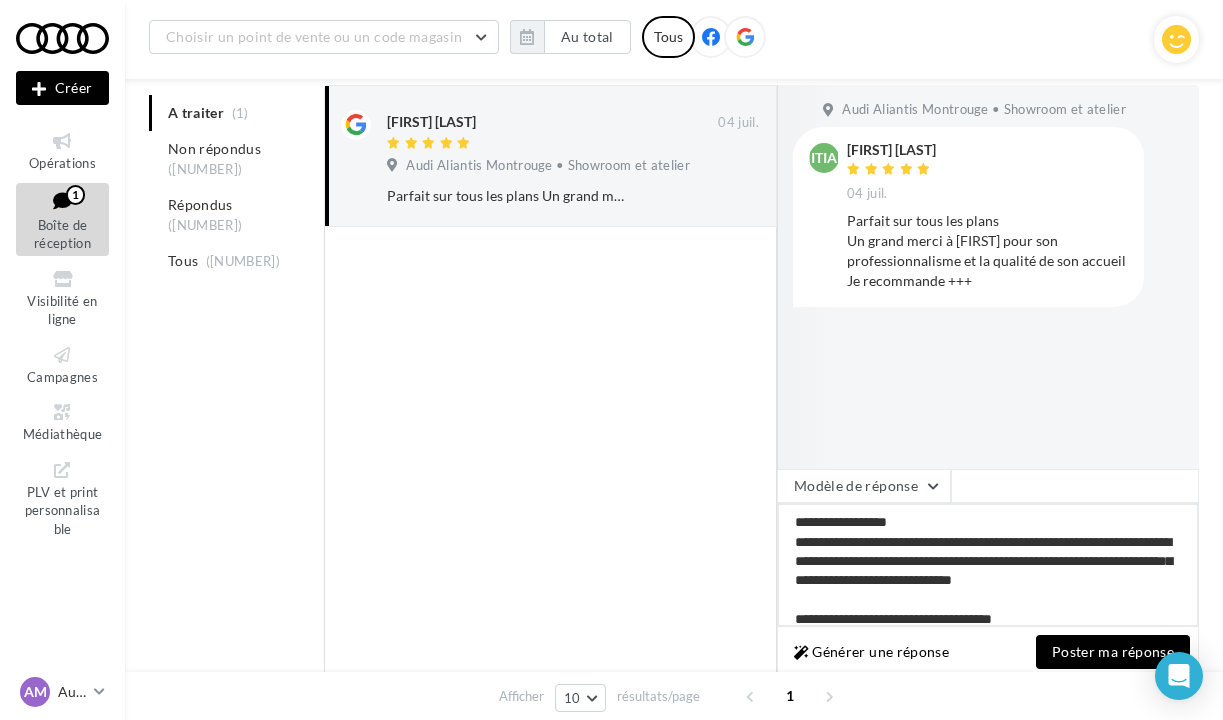 drag, startPoint x: 1029, startPoint y: 561, endPoint x: 1146, endPoint y: 569, distance: 117.273186 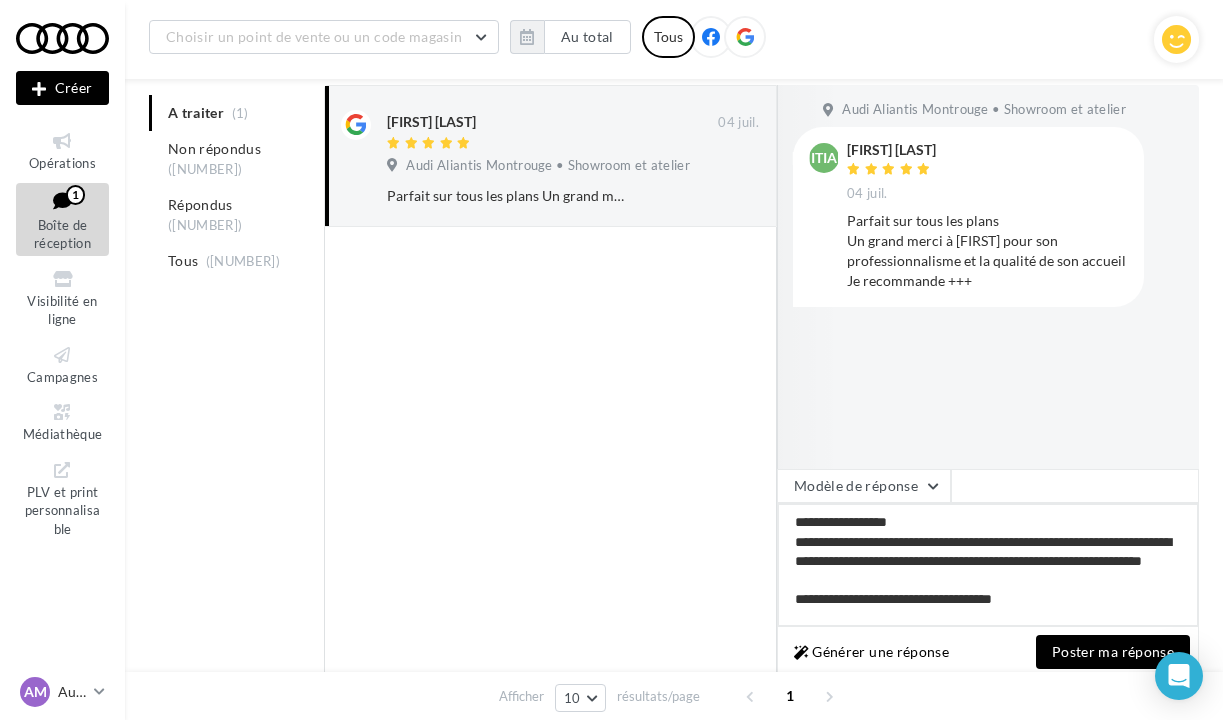 drag, startPoint x: 881, startPoint y: 584, endPoint x: 850, endPoint y: 585, distance: 31.016125 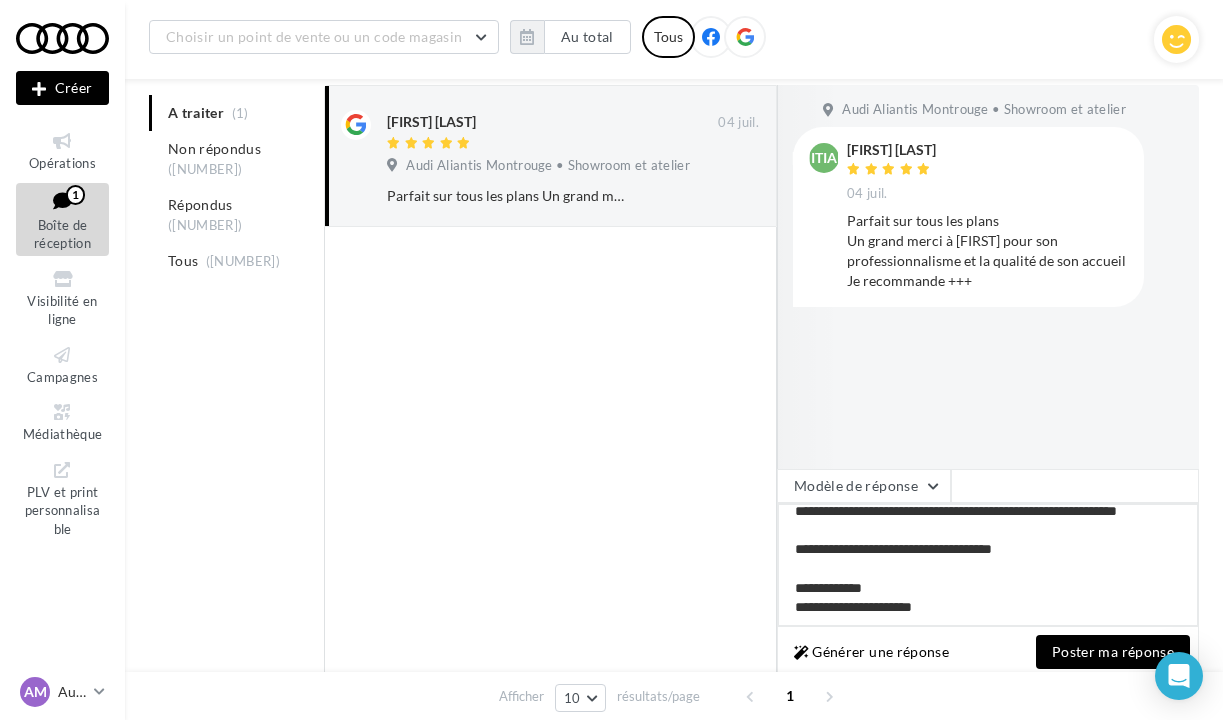 scroll, scrollTop: 67, scrollLeft: 0, axis: vertical 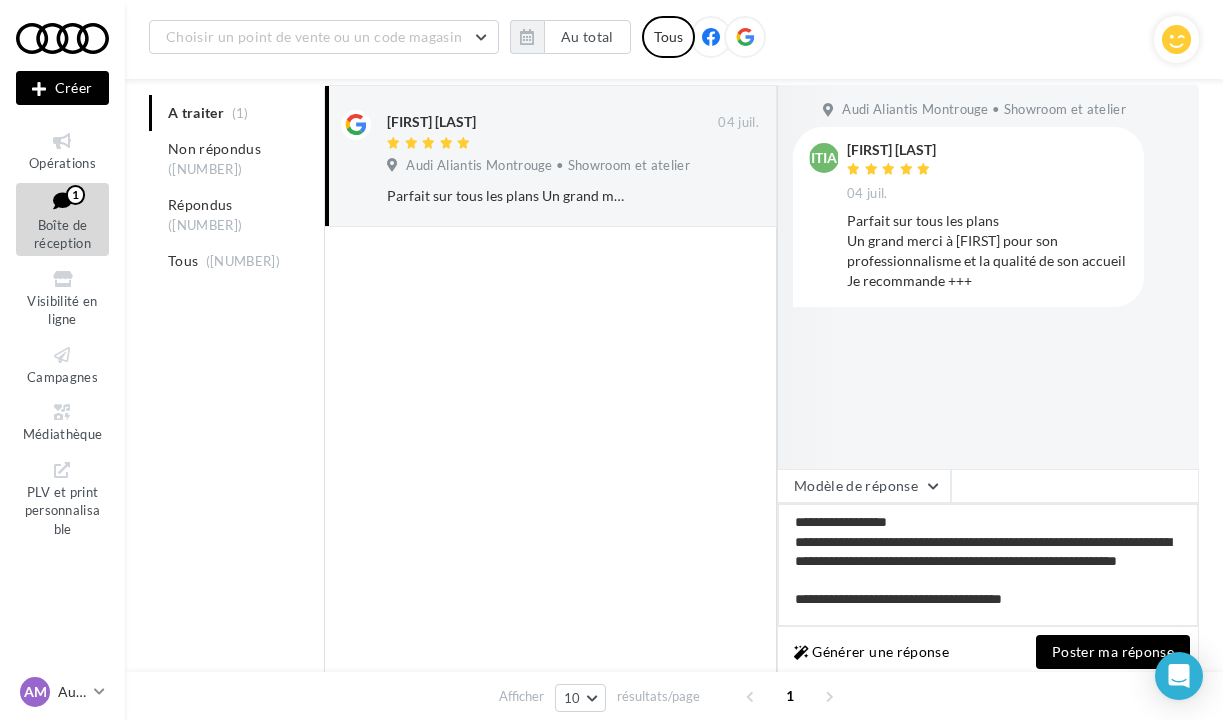 click on "**********" at bounding box center (988, 565) 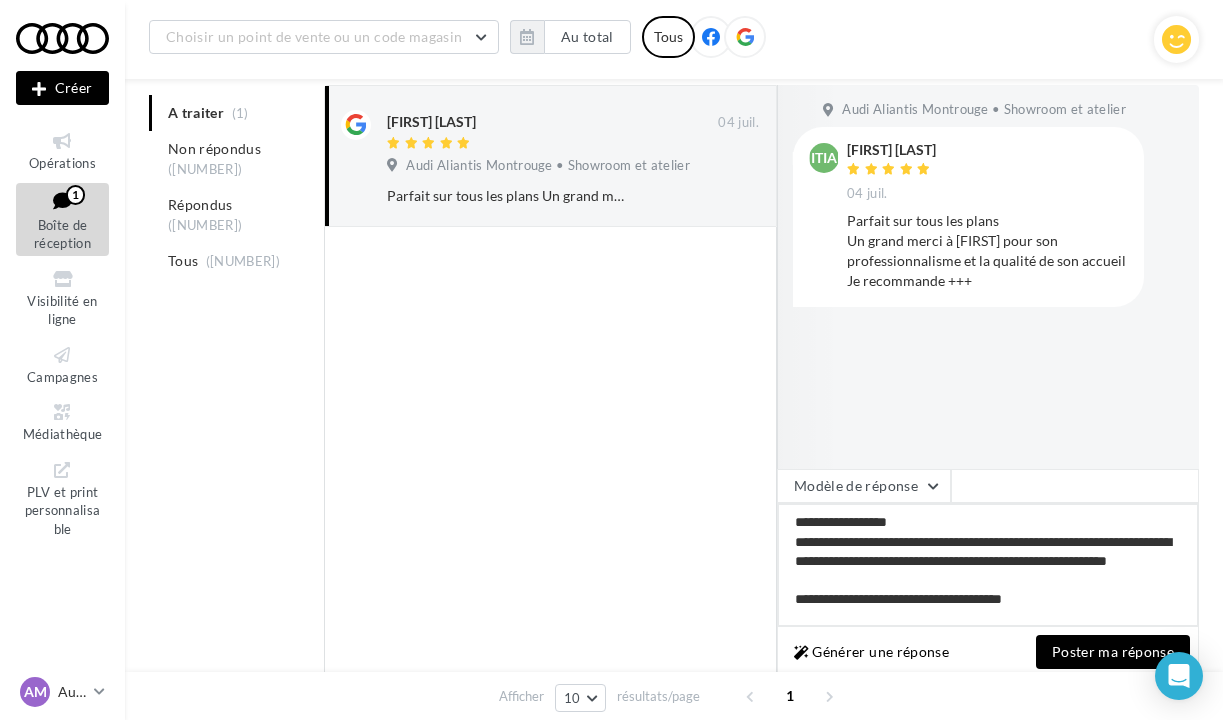 scroll, scrollTop: 48, scrollLeft: 0, axis: vertical 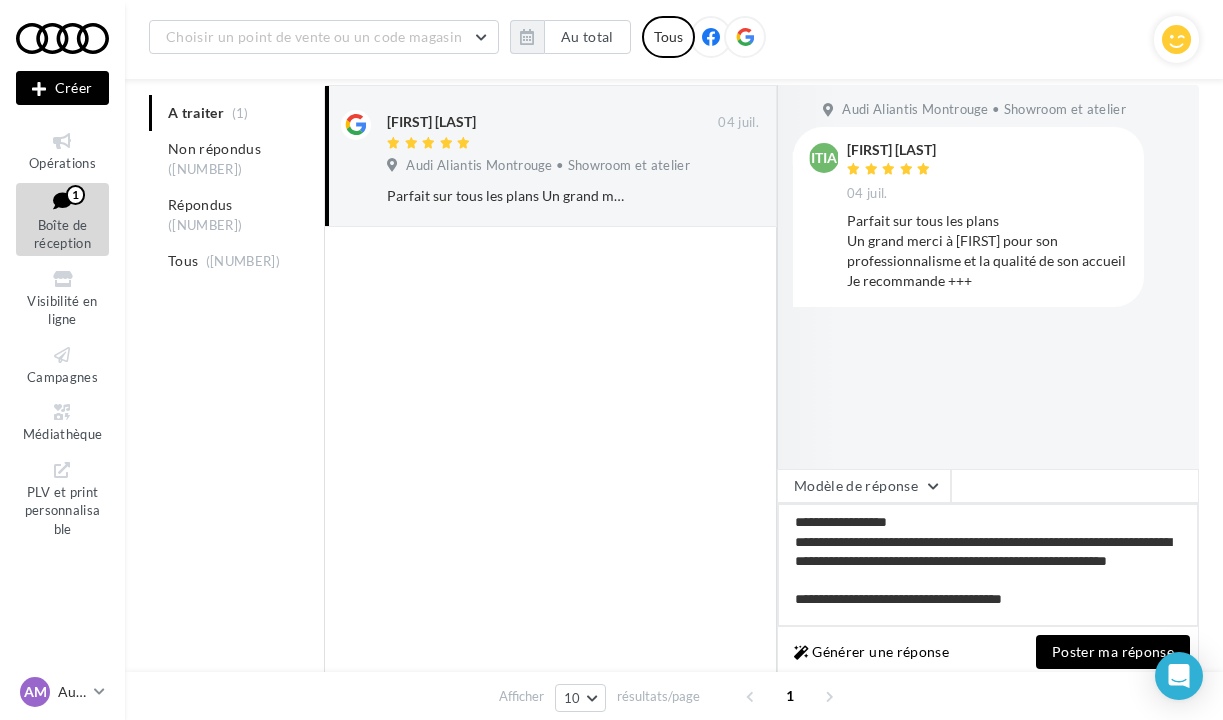 type on "**********" 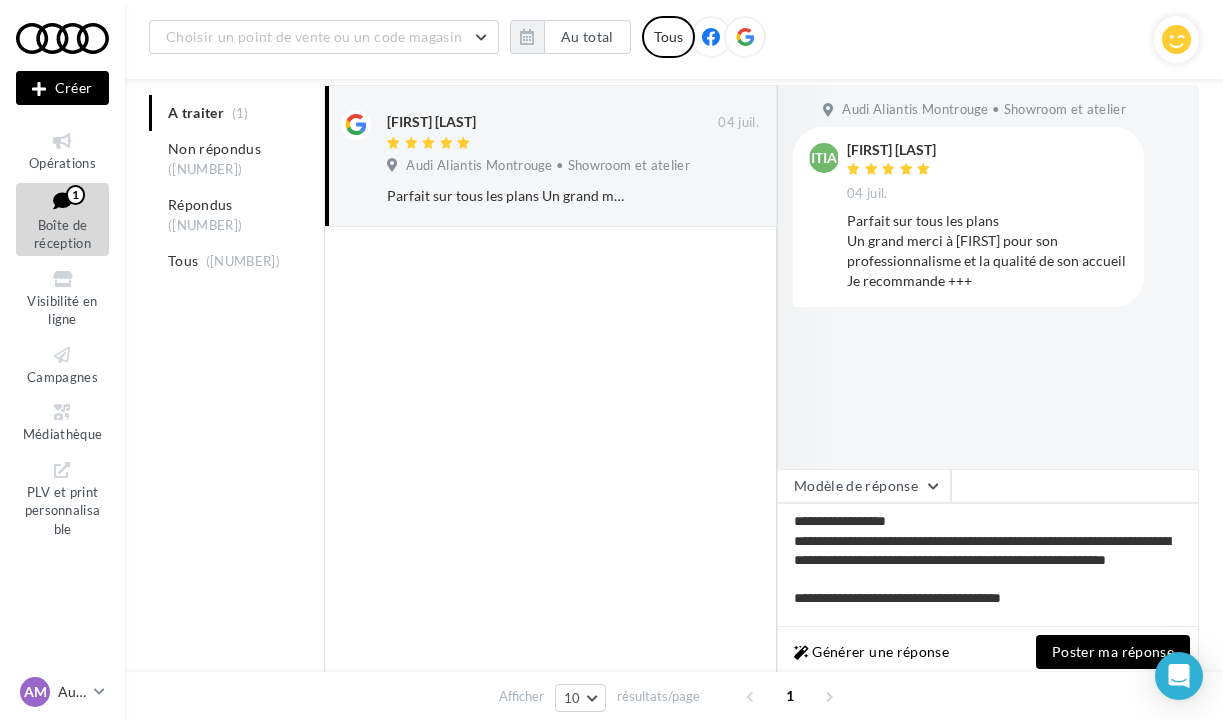 click on "Poster ma réponse" at bounding box center (1113, 652) 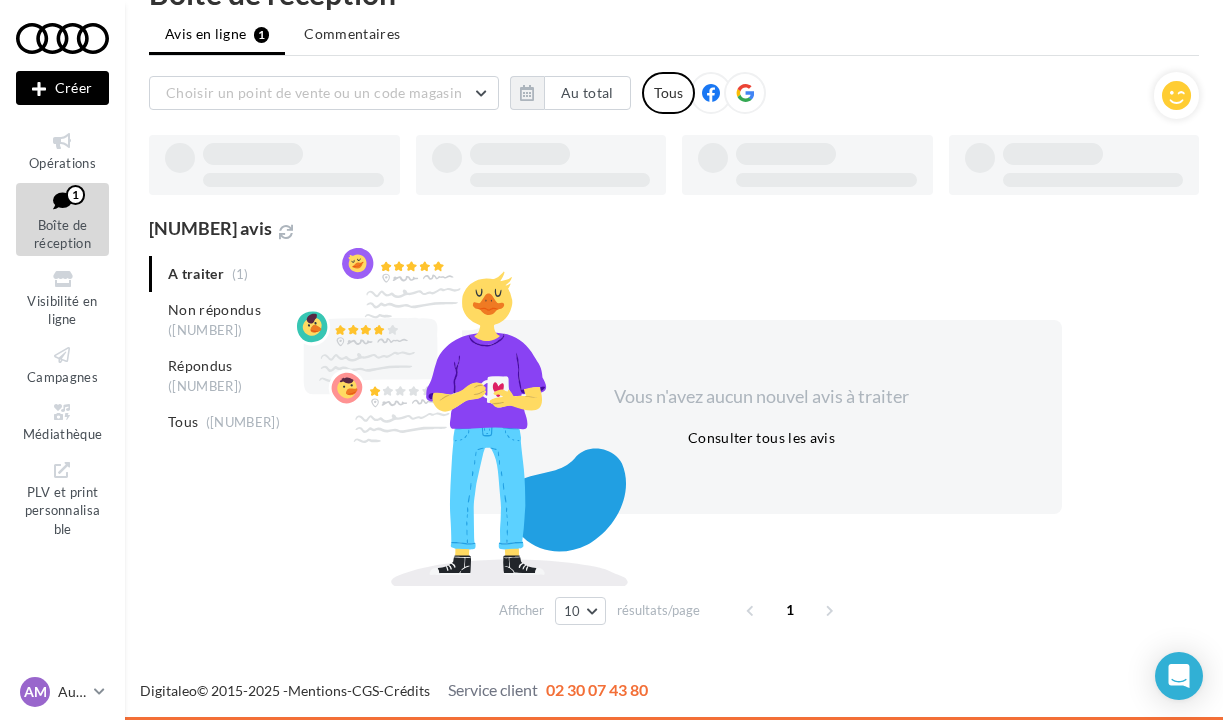scroll, scrollTop: 32, scrollLeft: 0, axis: vertical 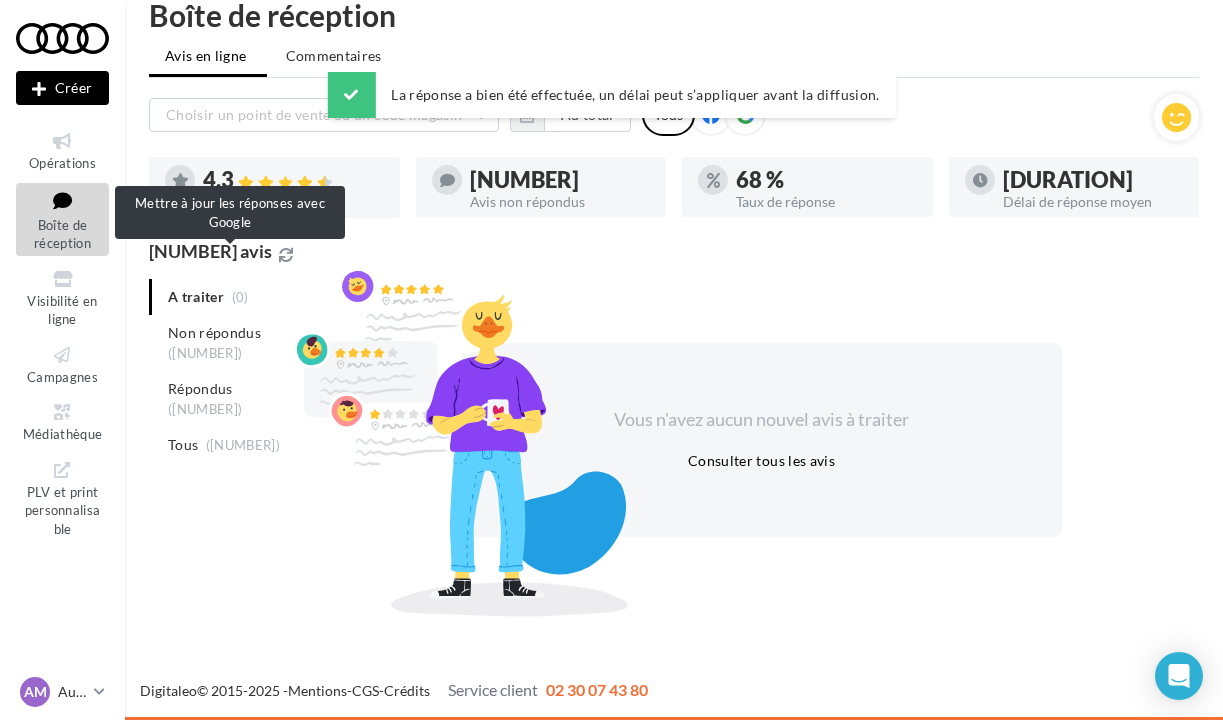 click at bounding box center (286, 255) 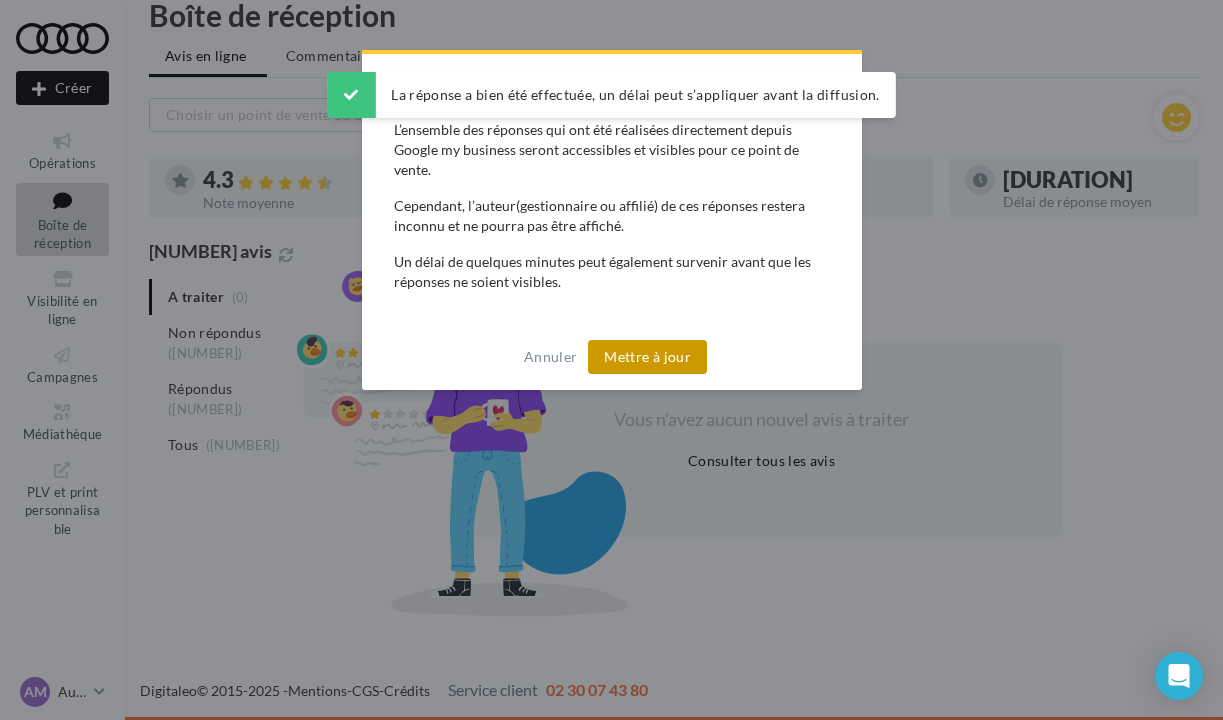 click on "Mettre à jour" at bounding box center [647, 357] 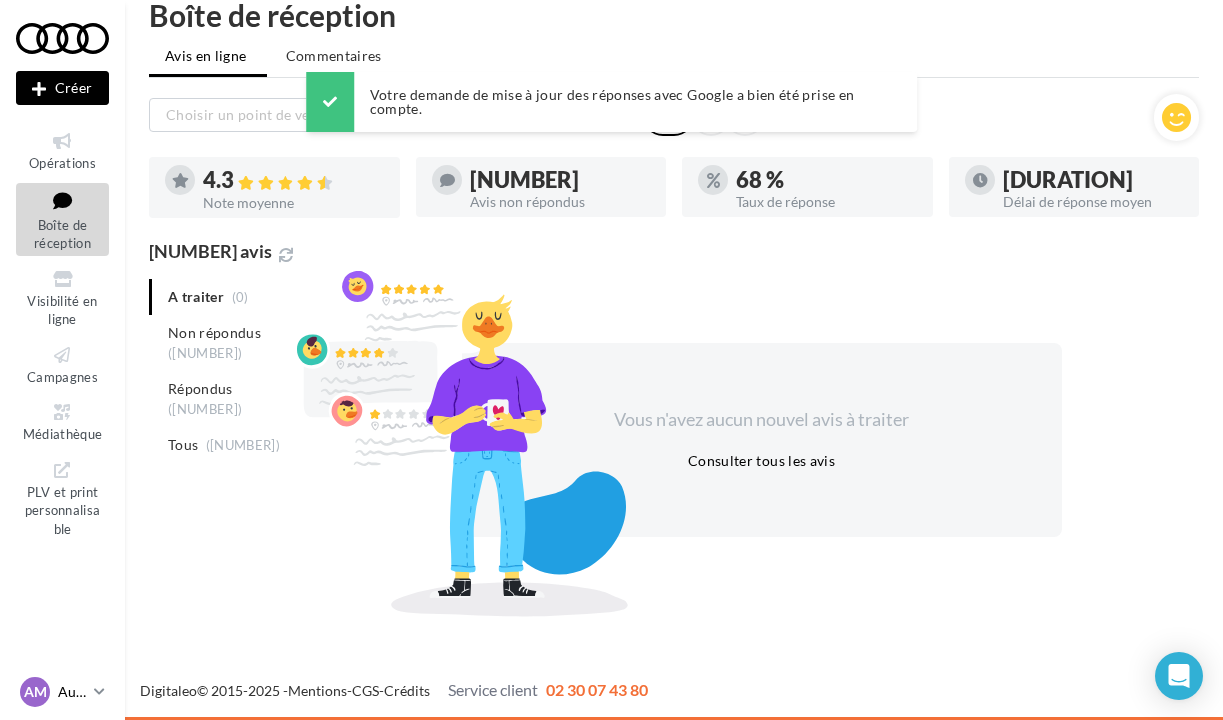 click at bounding box center [99, 691] 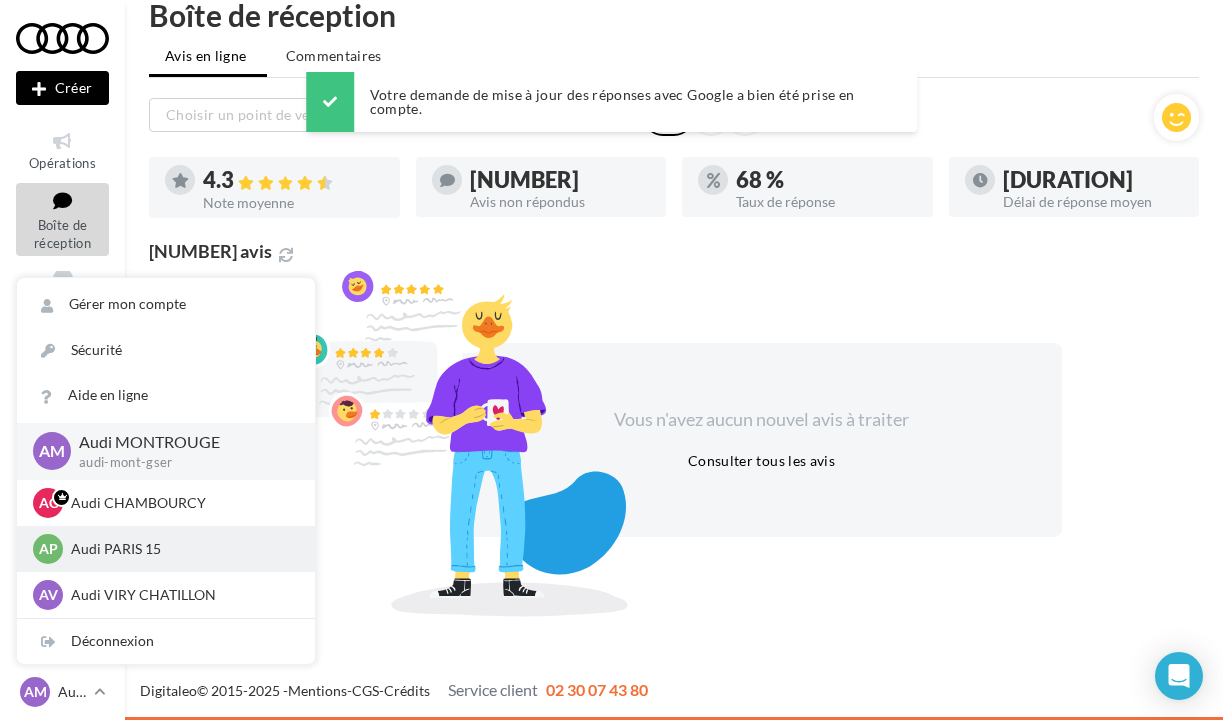 click on "Audi PARIS 15" at bounding box center [181, 503] 